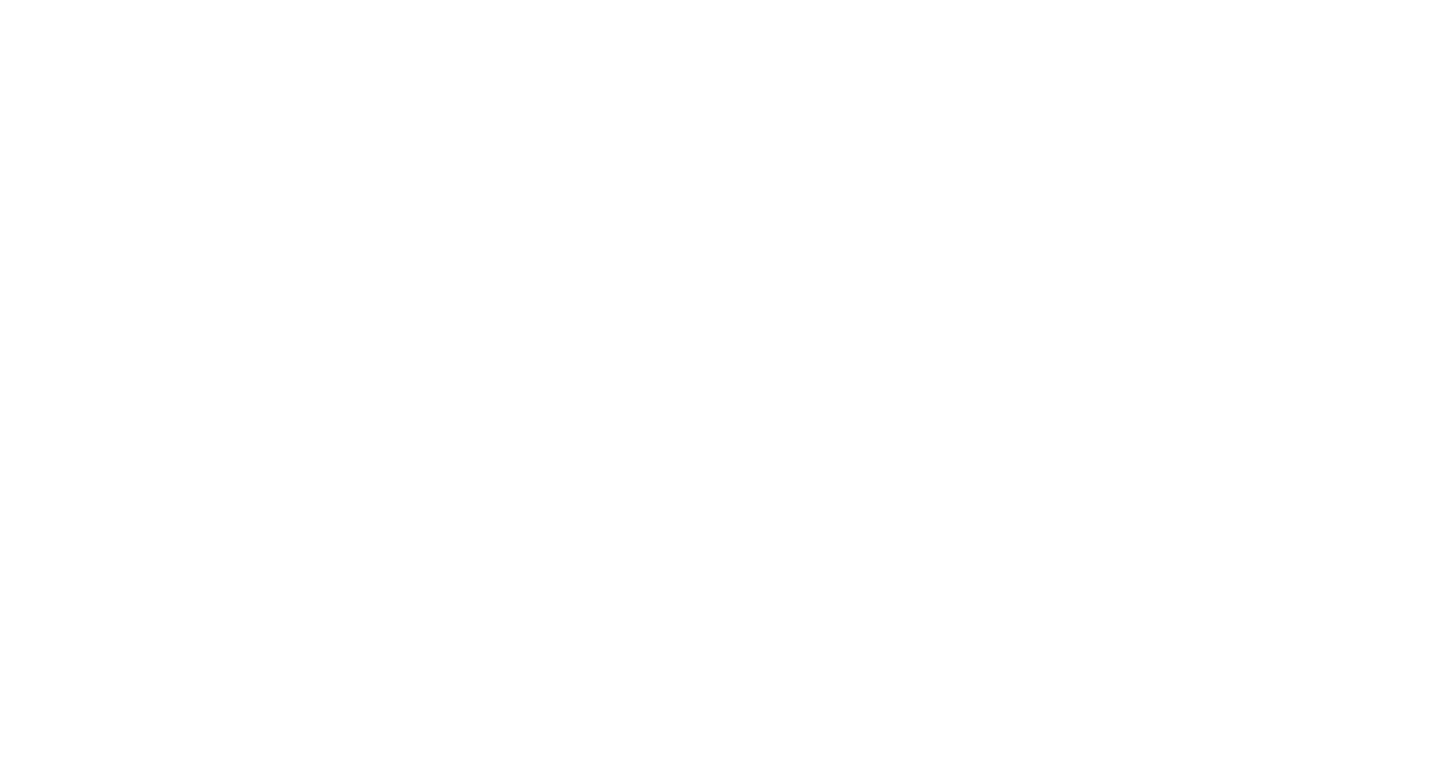 scroll, scrollTop: 0, scrollLeft: 0, axis: both 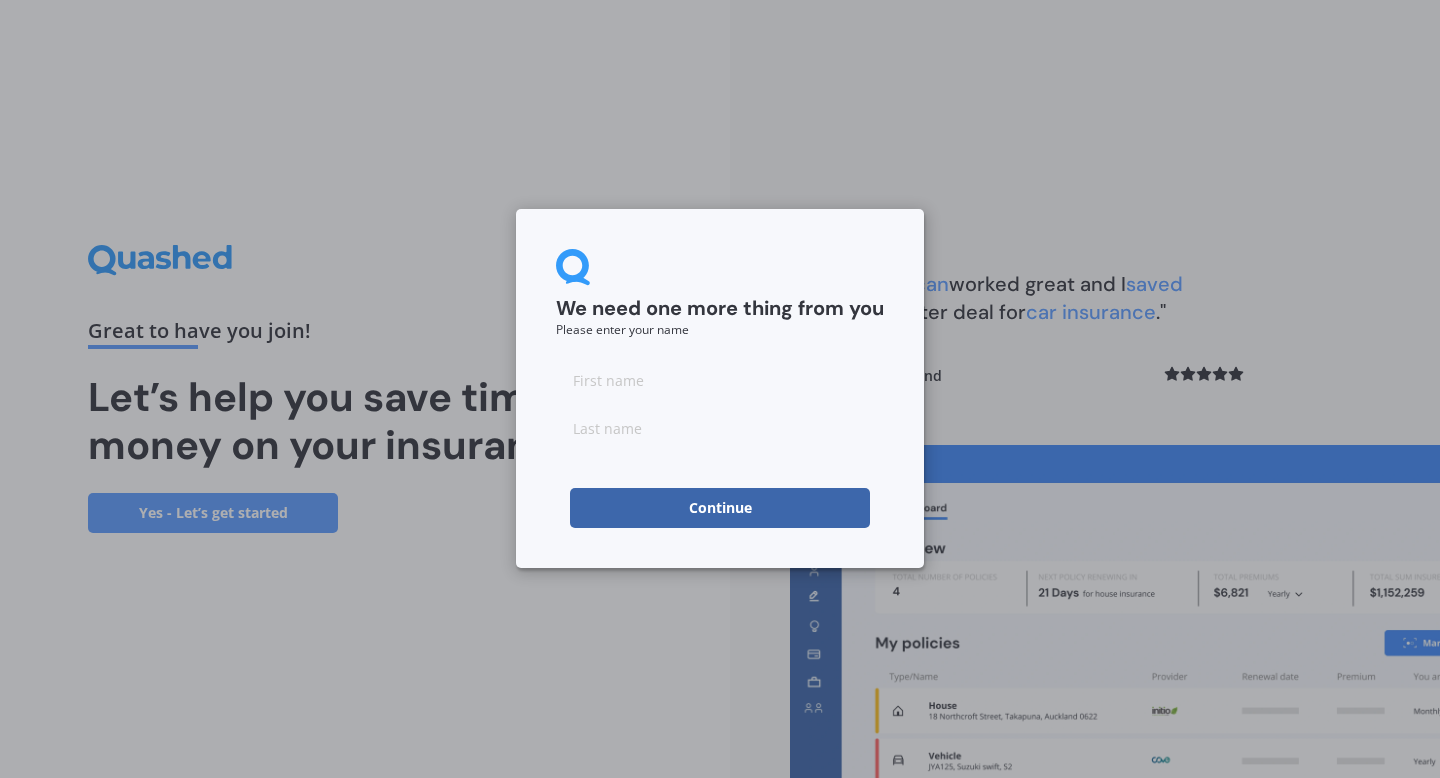click at bounding box center [720, 380] 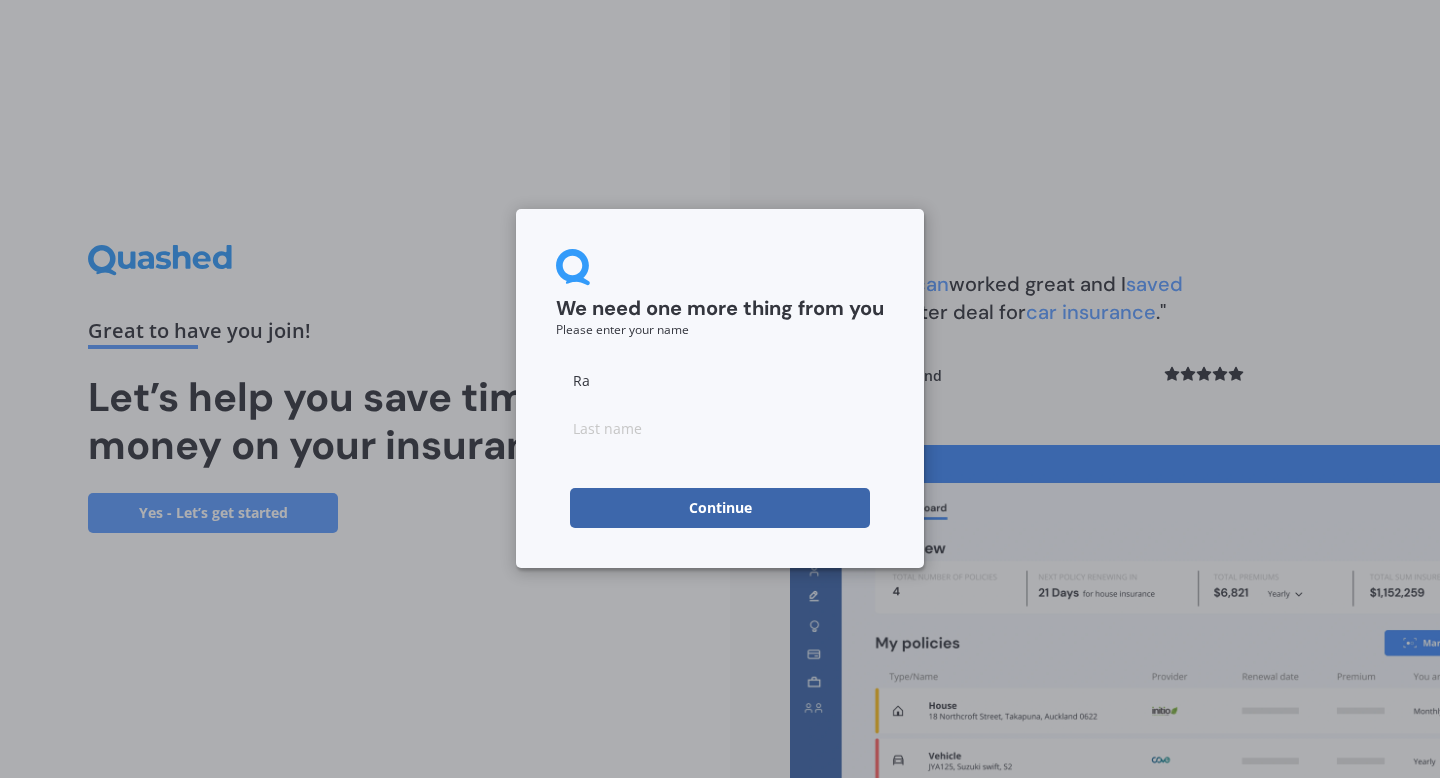 type on "[FIRST]" 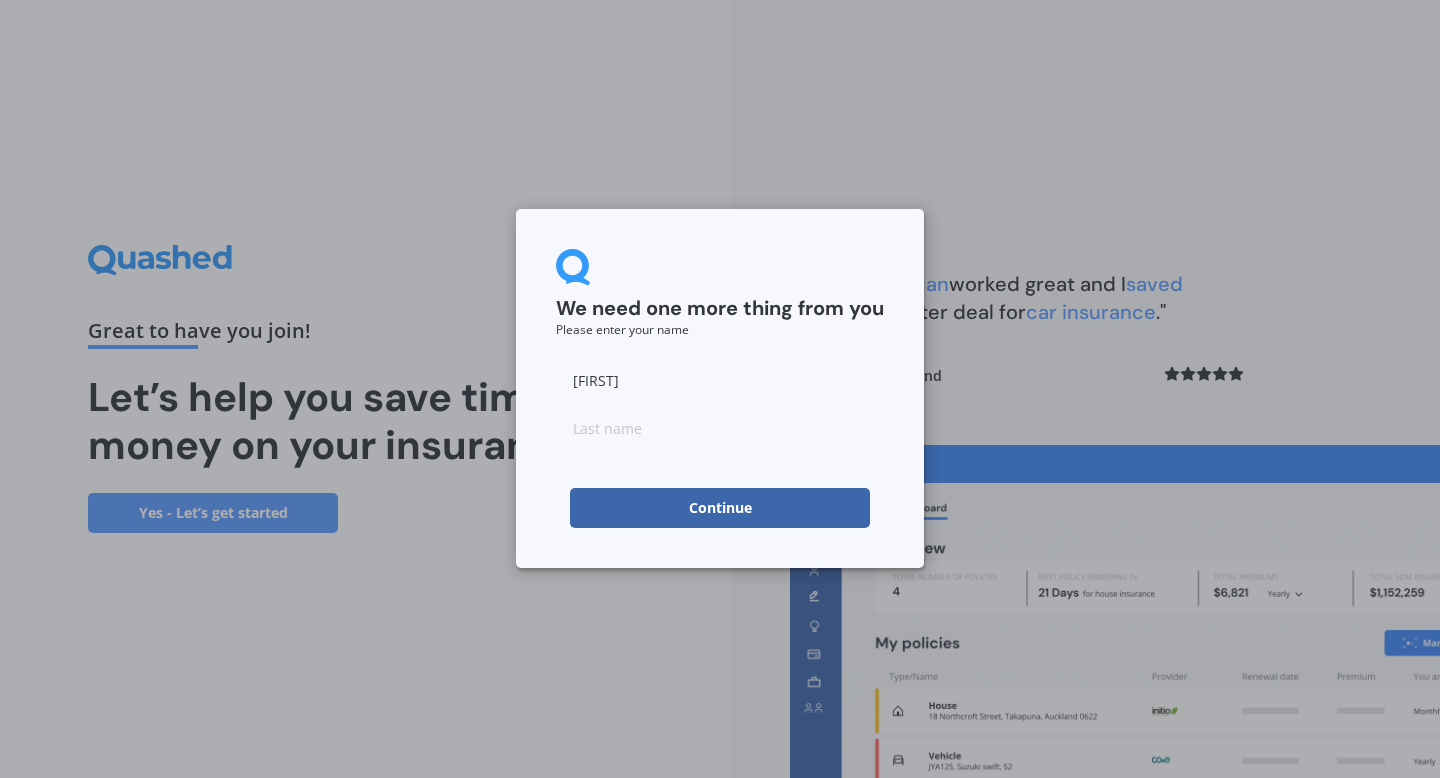 click on "Continue" at bounding box center [720, 508] 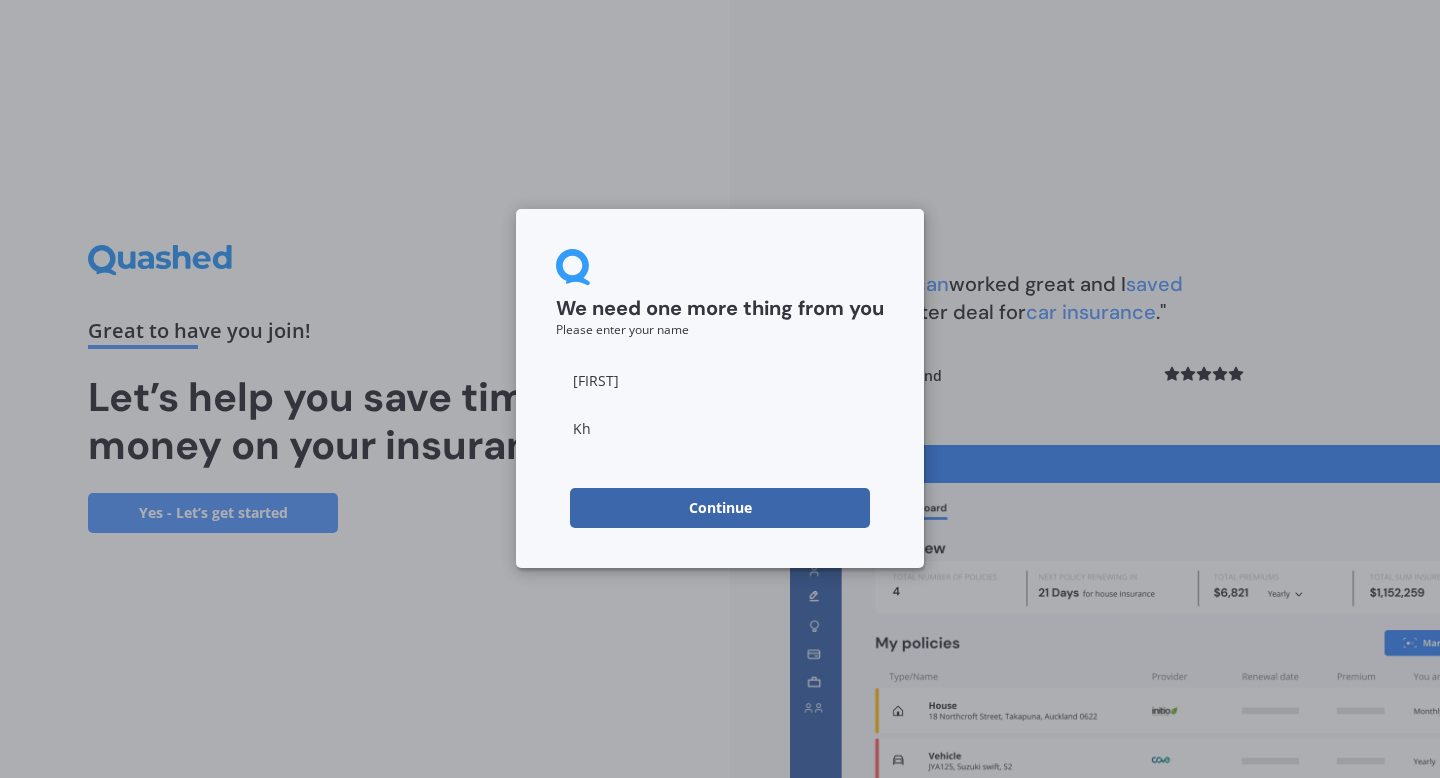 type on "[LAST]" 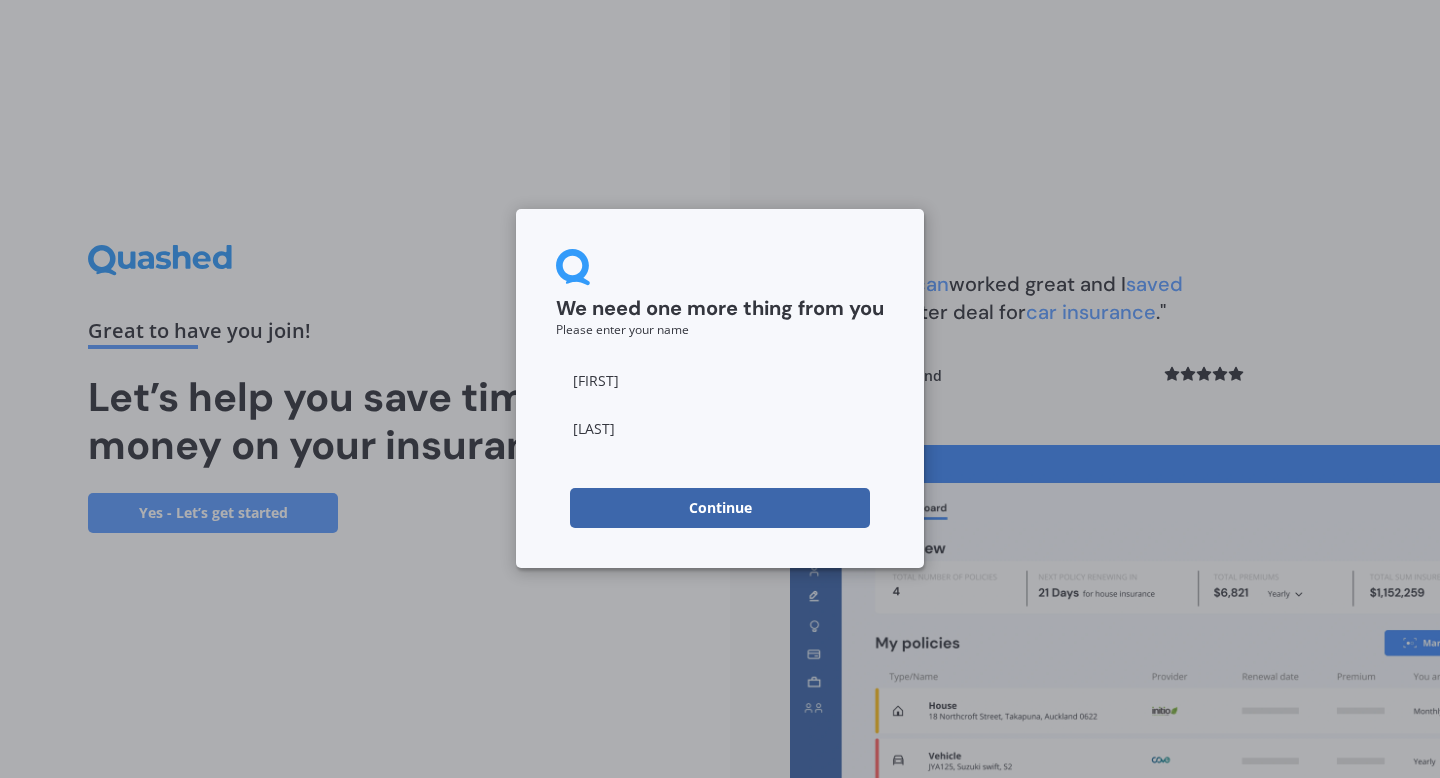 click on "Continue" at bounding box center (720, 508) 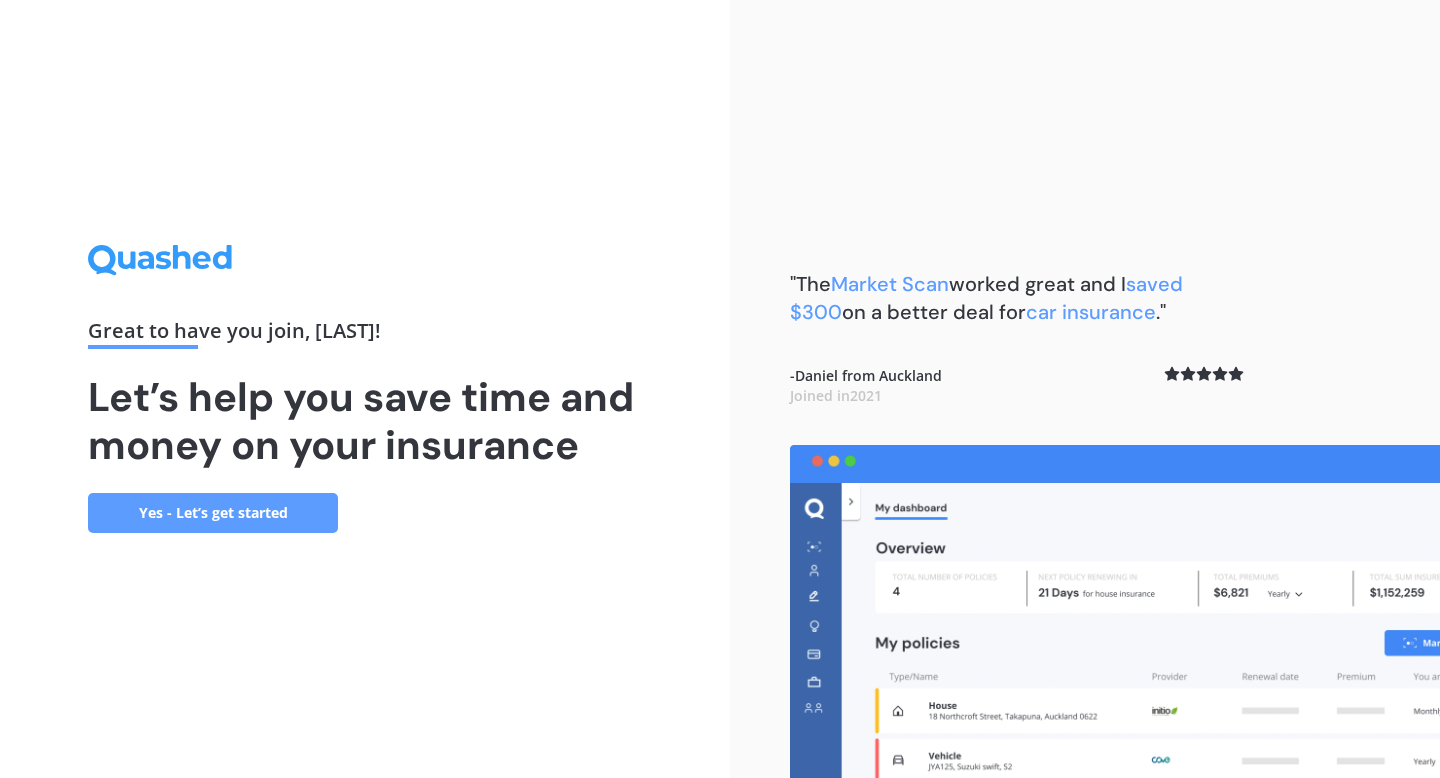 click on "Yes - Let’s get started" at bounding box center [213, 513] 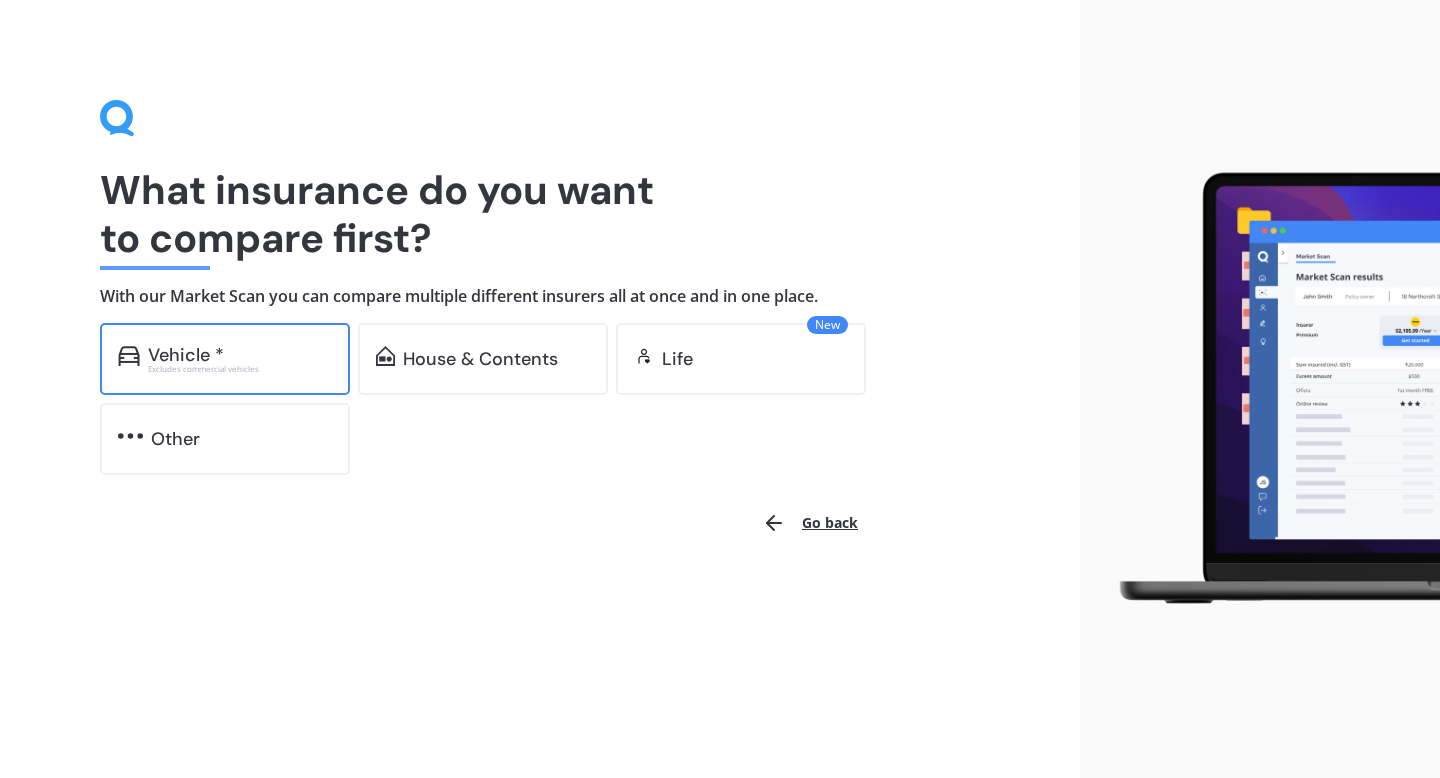click on "Vehicle * Excludes commercial vehicles" at bounding box center (225, 359) 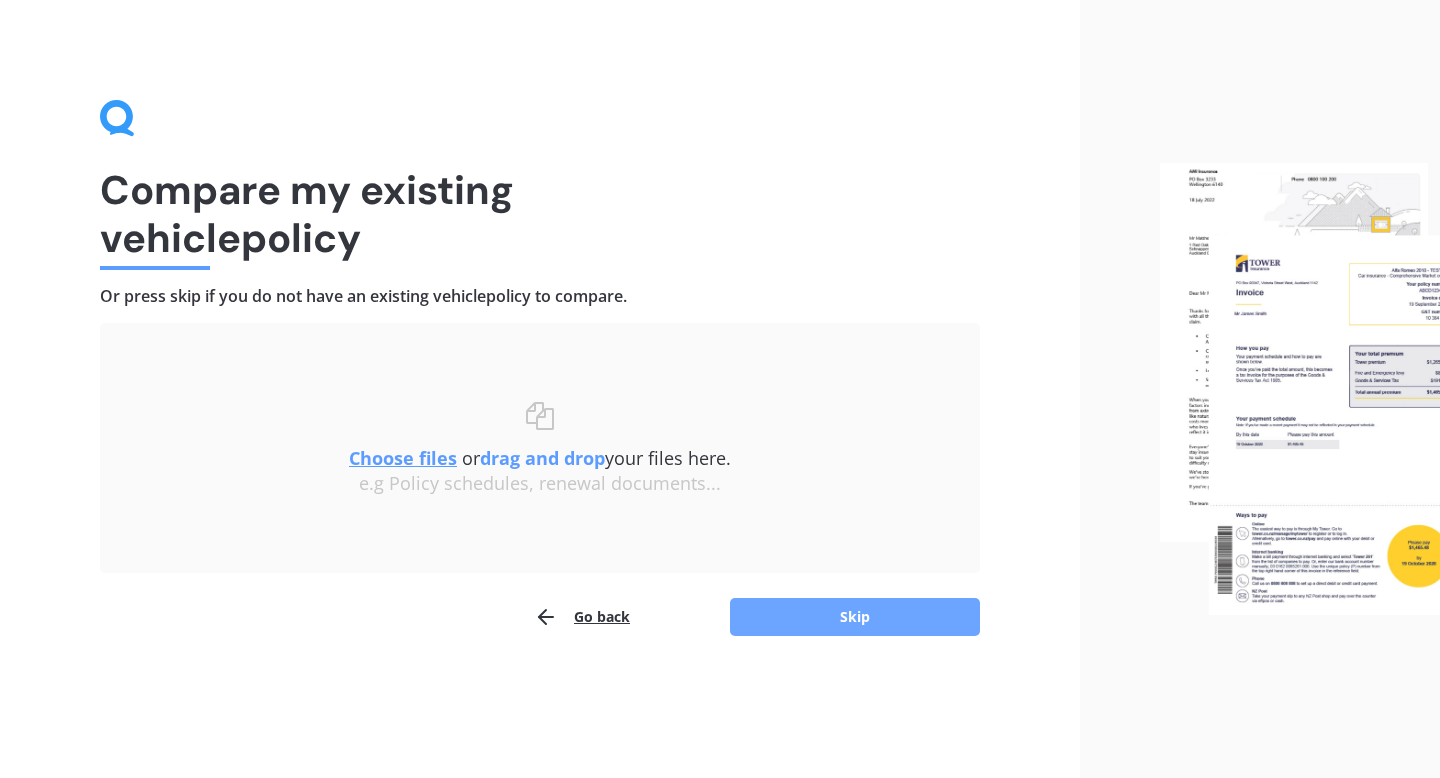 click on "Skip" at bounding box center [855, 617] 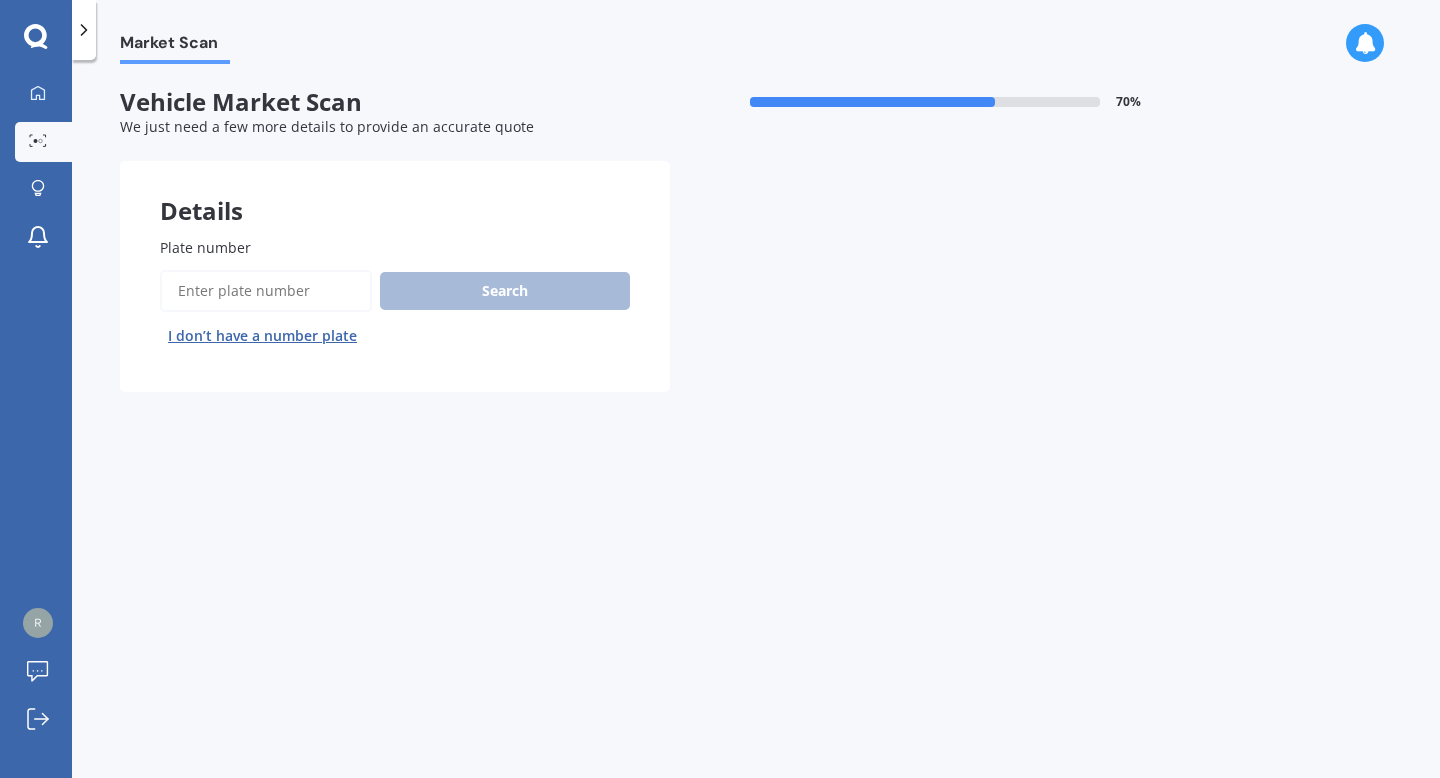 click on "Plate number" at bounding box center [266, 291] 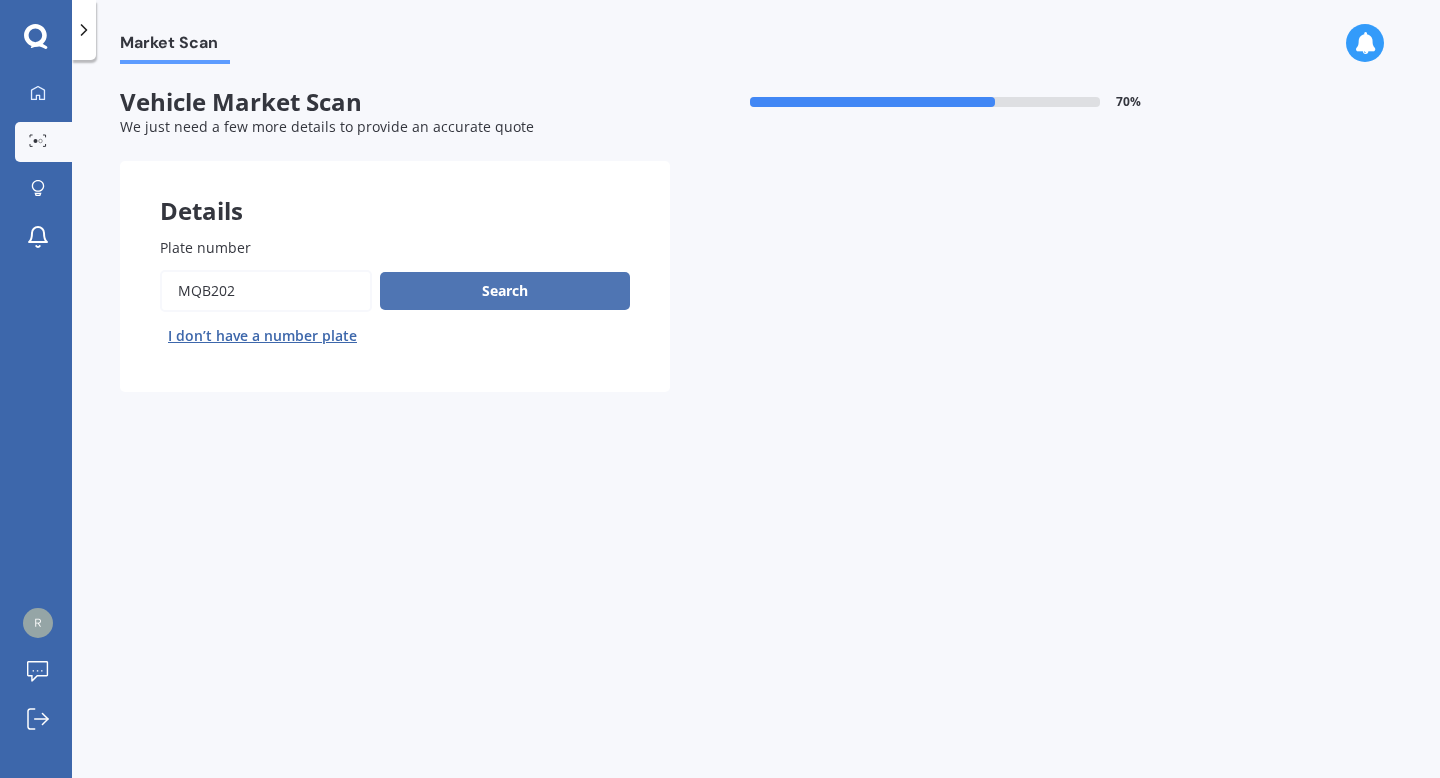 type on "Mqb202" 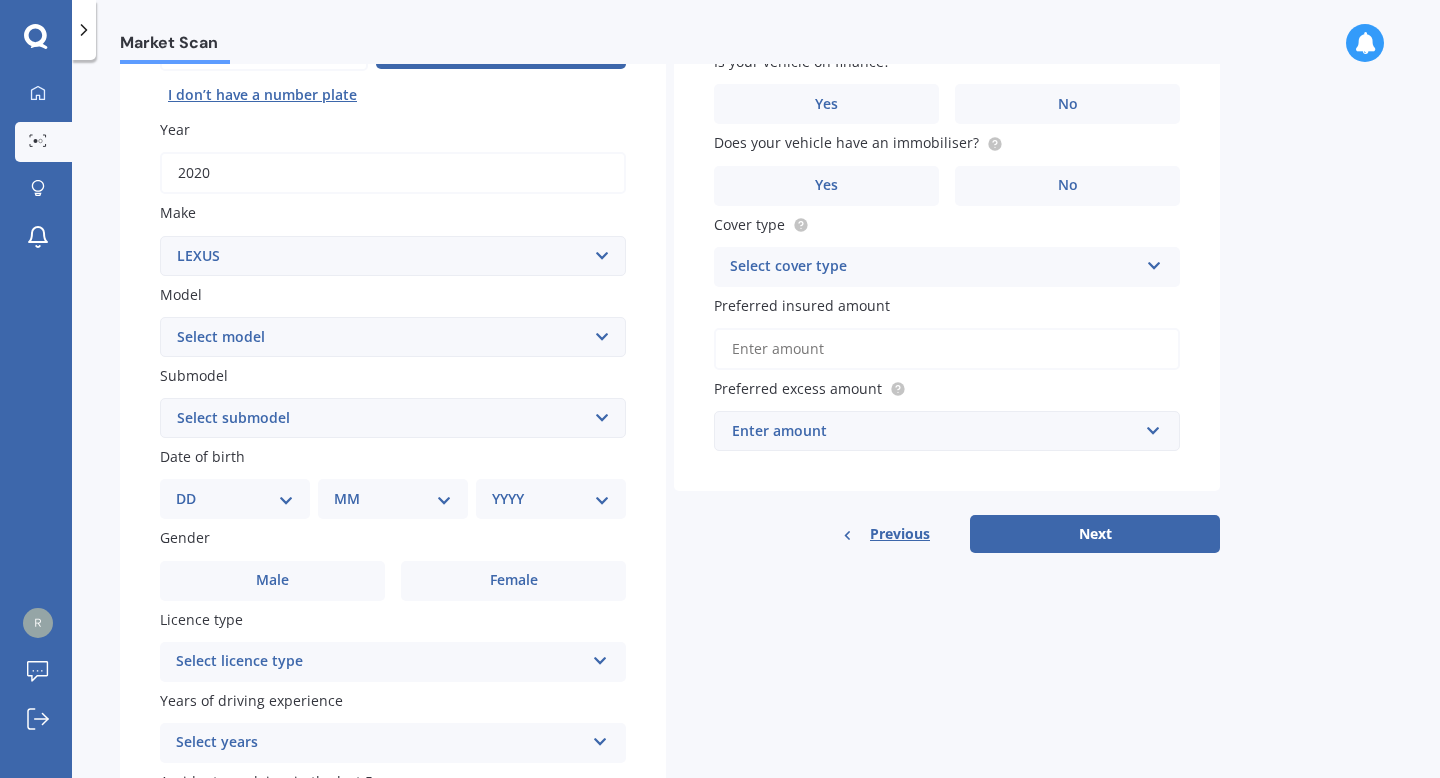 scroll, scrollTop: 251, scrollLeft: 0, axis: vertical 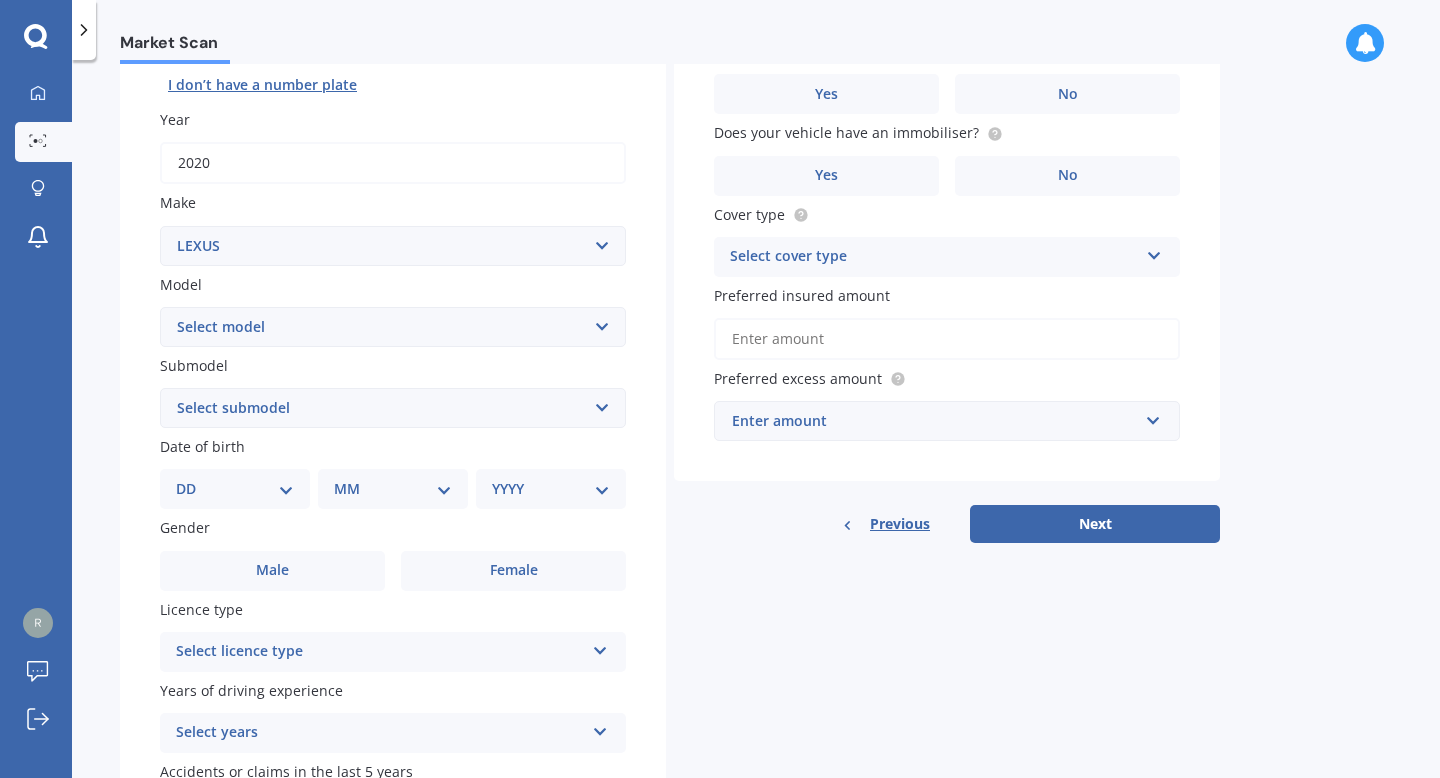 click on "Select model AS 460 CT 200 ES 300 ES 350 GS 250 GS 300 GS 350 GS 430 GS 450 GS F GS460 HS 250h HS250h Hybrid Limited 4WD IS 200 IS 250 IS 300 IS 350 IS 400 IS F IS300 LC 500 LS 400 LS 430 LS 460 LS 600 LS500H LX 470 LX450D LX570 NX 200 NX 300 NX300 NX300H NX450+ RC 300 RC 350 RC-F RC200T RC300 RC350 RX 300 RX 330 RX 350 RX 400h RX 450 SC 250 SC 400 SC 430 UX 200 UX 250h UX200 UX250h UX300e" at bounding box center [393, 327] 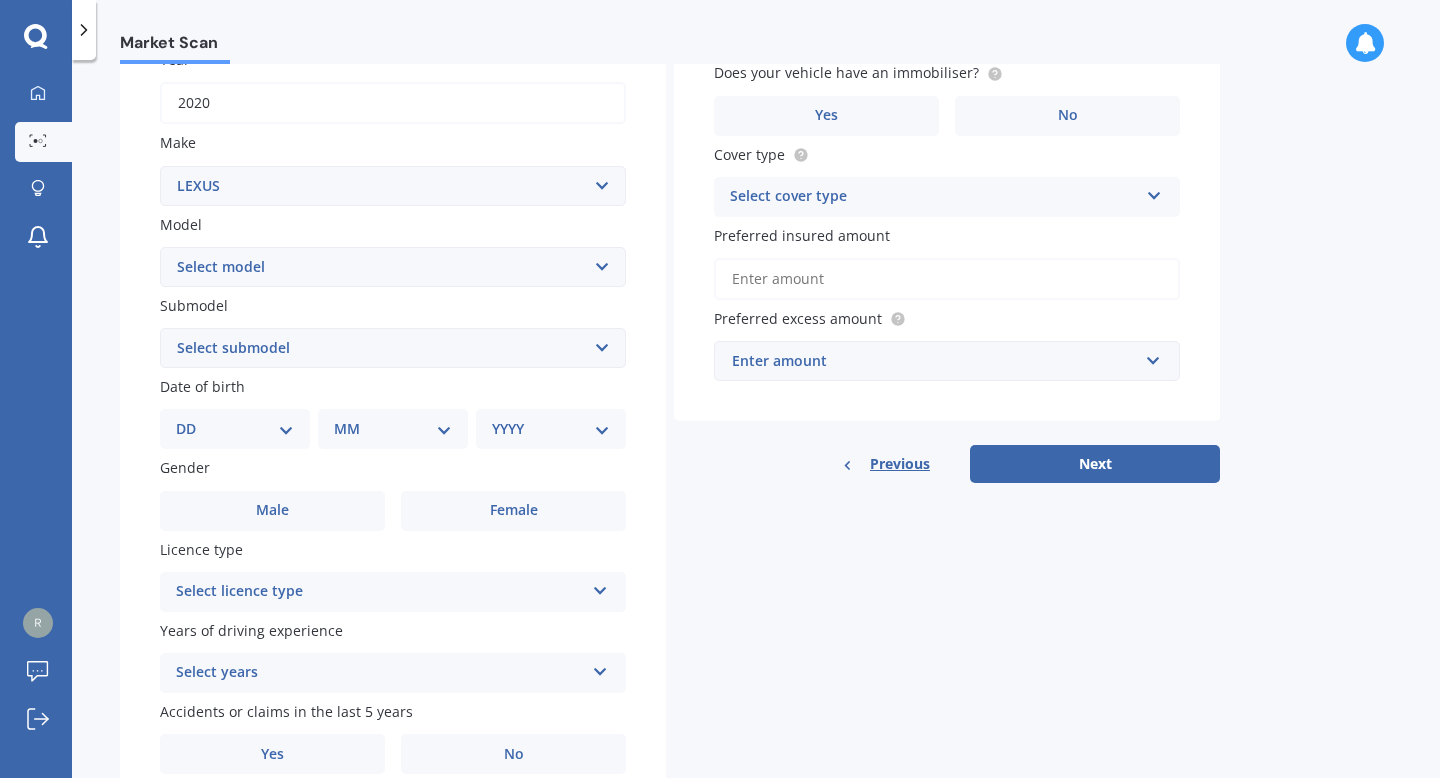 scroll, scrollTop: 399, scrollLeft: 0, axis: vertical 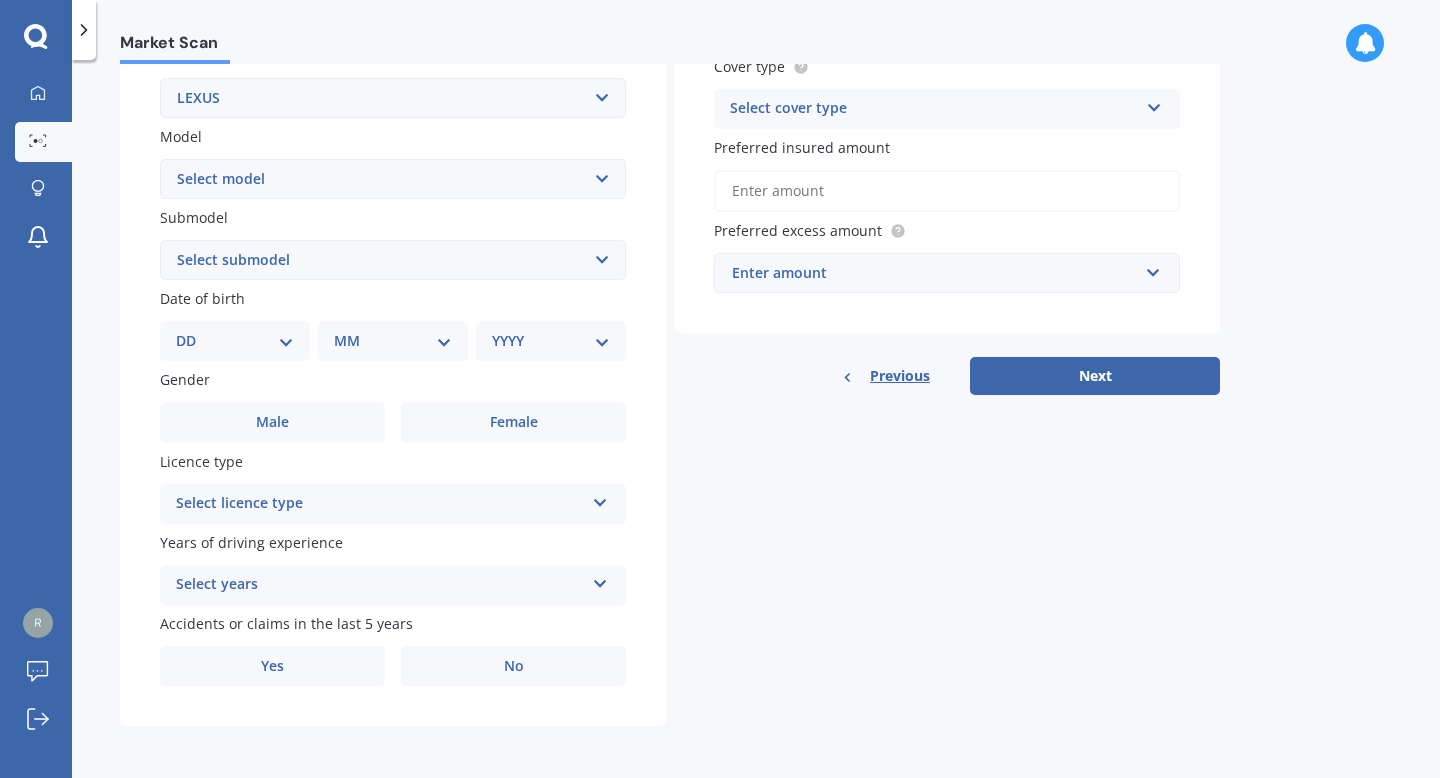 click on "DD 01 02 03 04 05 06 07 08 09 10 11 12 13 14 15 16 17 18 19 20 21 22 23 24 25 26 27 28 29 30 31" at bounding box center [235, 341] 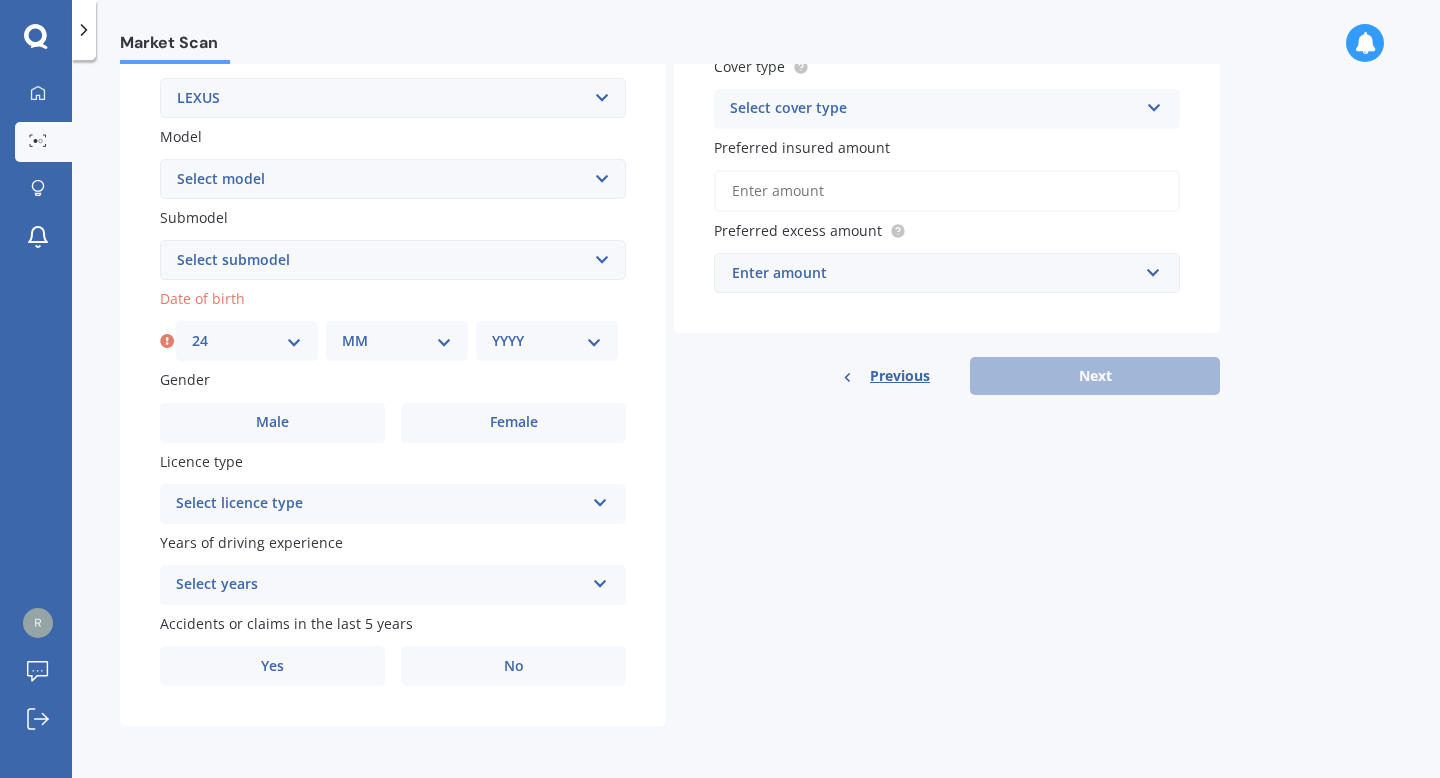 click on "MM 01 02 03 04 05 06 07 08 09 10 11 12" at bounding box center (397, 341) 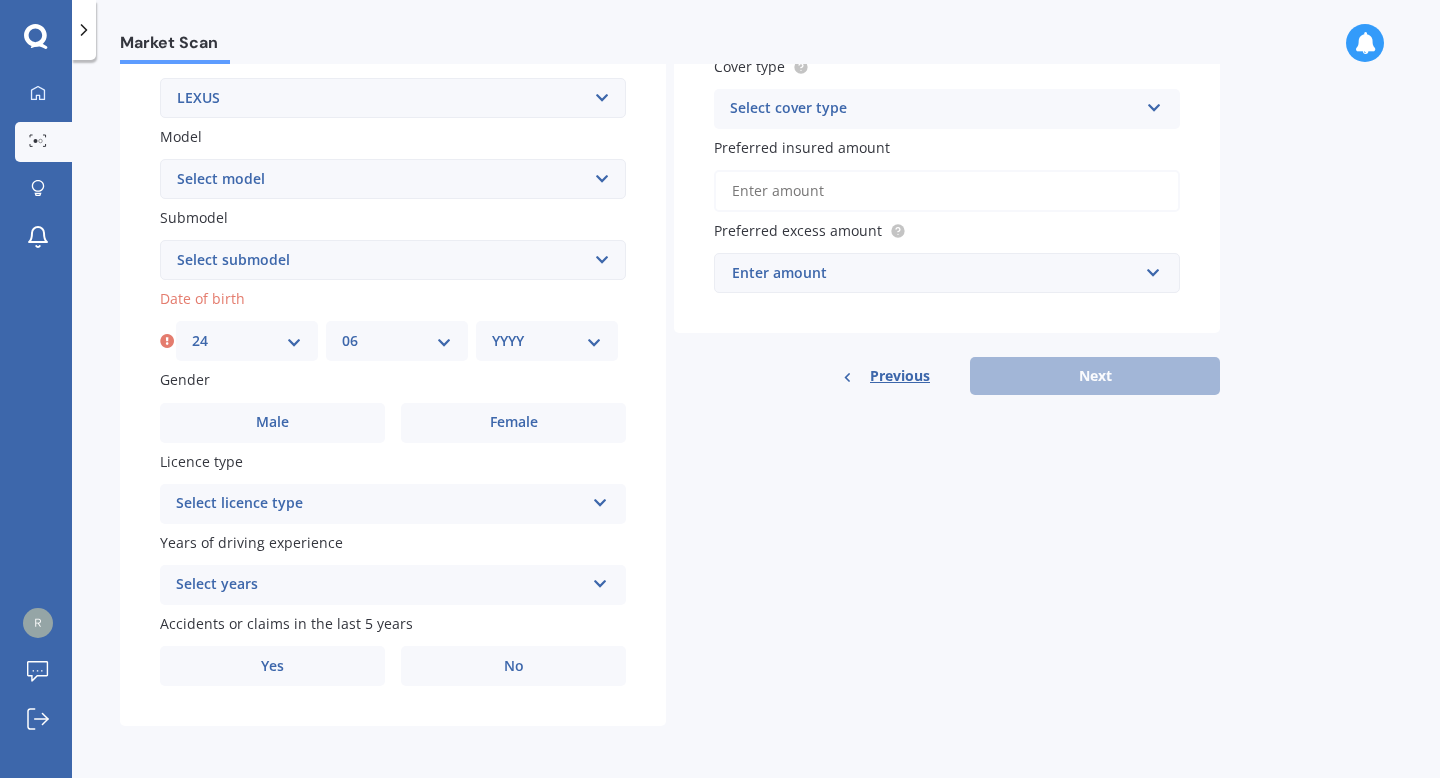 click on "YYYY 2025 2024 2023 2022 2021 2020 2019 2018 2017 2016 2015 2014 2013 2012 2011 2010 2009 2008 2007 2006 2005 2004 2003 2002 2001 2000 1999 1998 1997 1996 1995 1994 1993 1992 1991 1990 1989 1988 1987 1986 1985 1984 1983 1982 1981 1980 1979 1978 1977 1976 1975 1974 1973 1972 1971 1970 1969 1968 1967 1966 1965 1964 1963 1962 1961 1960 1959 1958 1957 1956 1955 1954 1953 1952 1951 1950 1949 1948 1947 1946 1945 1944 1943 1942 1941 1940 1939 1938 1937 1936 1935 1934 1933 1932 1931 1930 1929 1928 1927 1926" at bounding box center (547, 341) 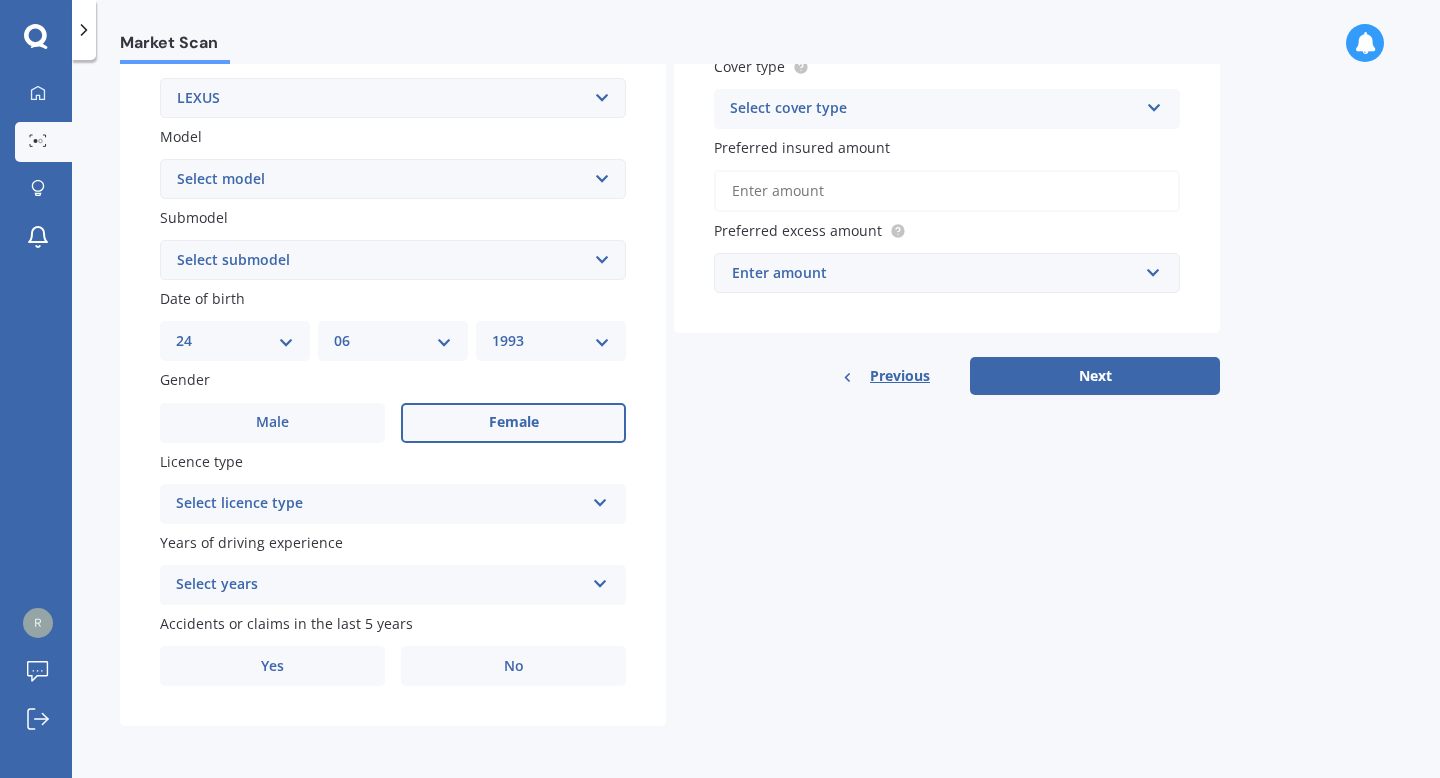 click on "Female" at bounding box center [513, 423] 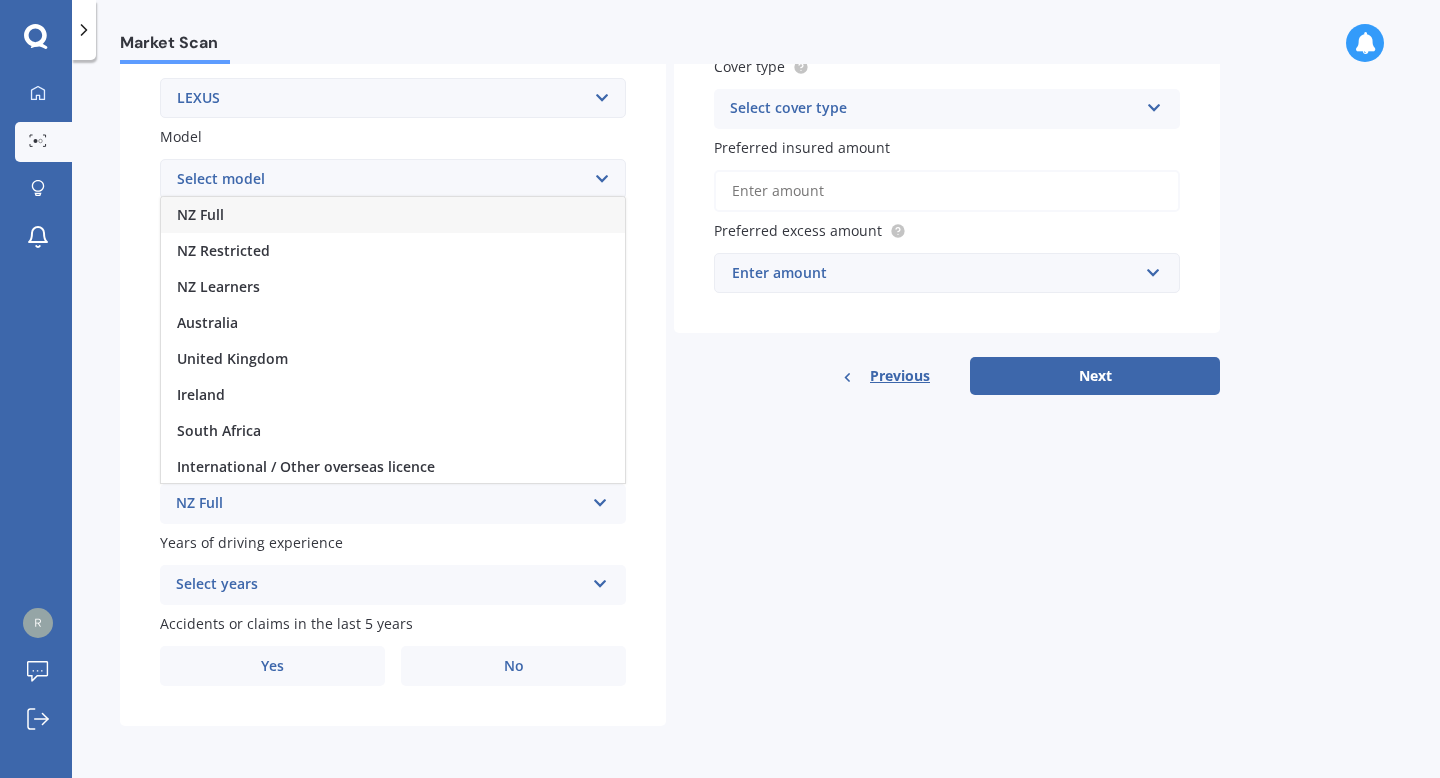 click on "NZ Full" at bounding box center (393, 215) 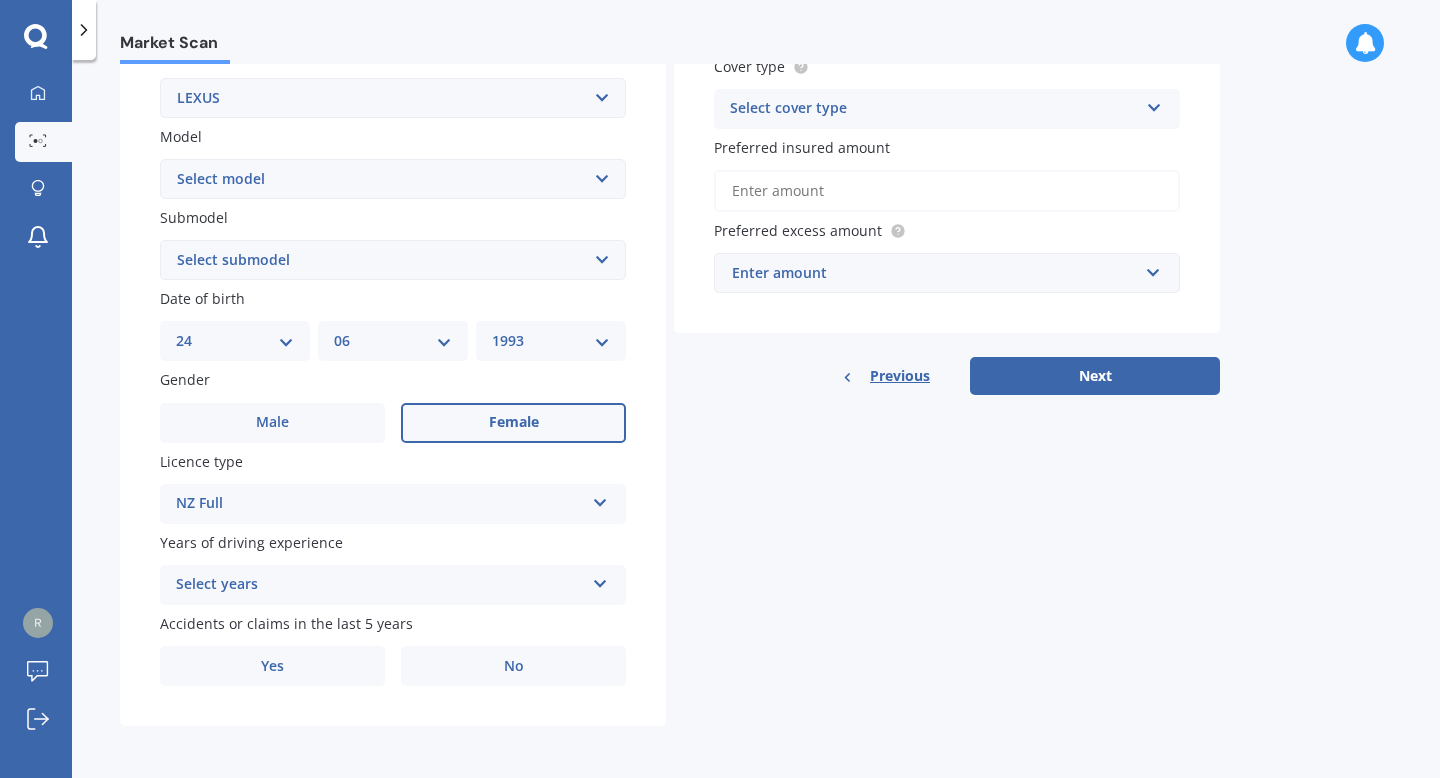 click on "Select years" at bounding box center (380, 585) 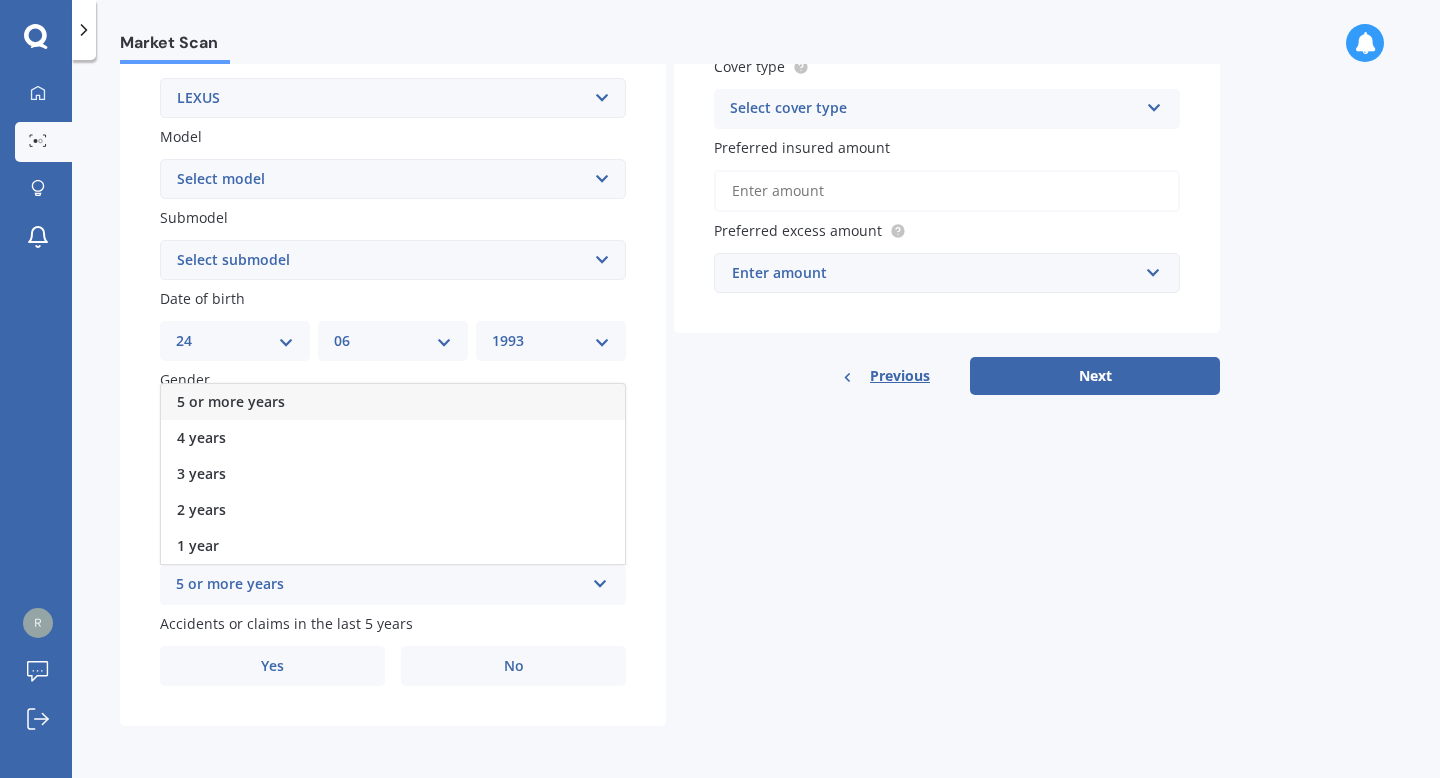click on "5 or more years" at bounding box center [393, 402] 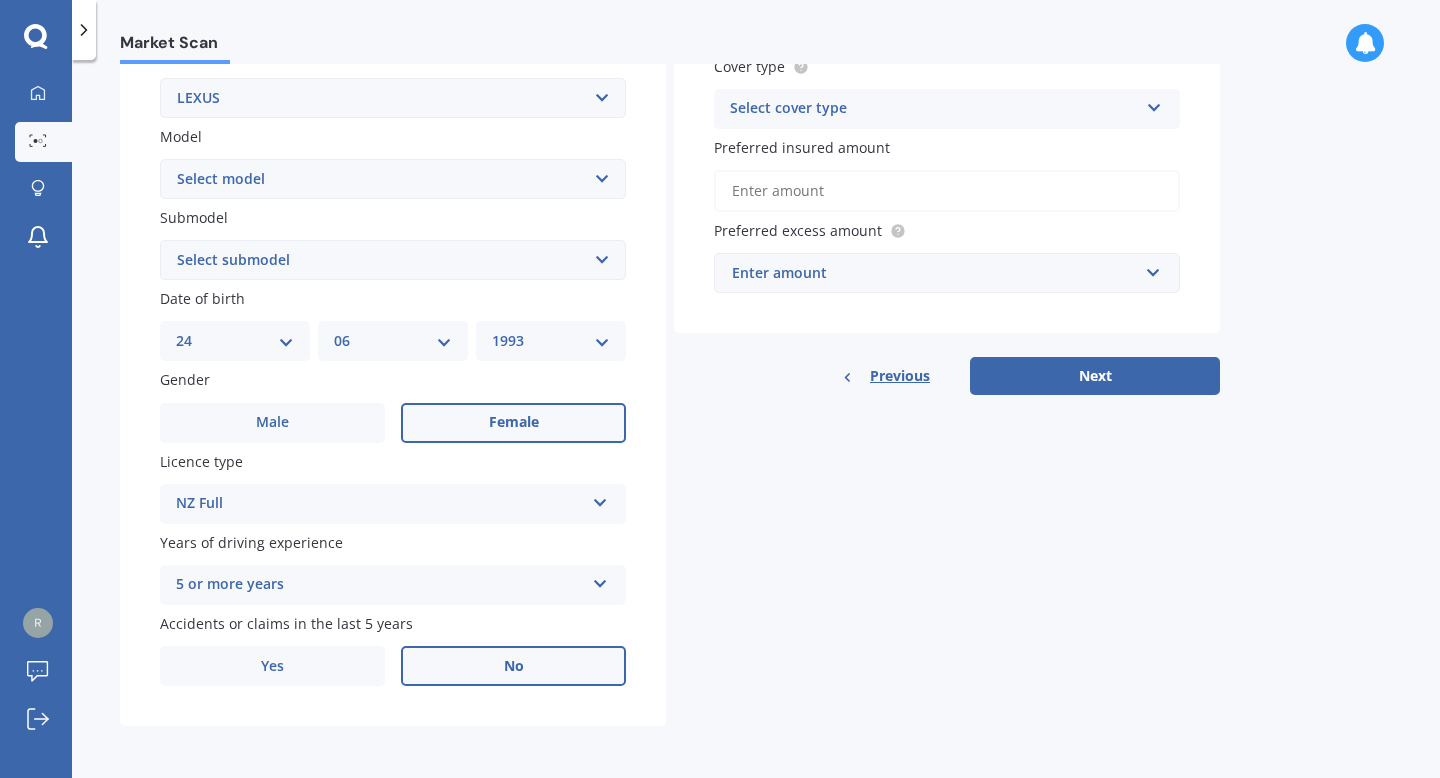 click on "No" at bounding box center [513, 423] 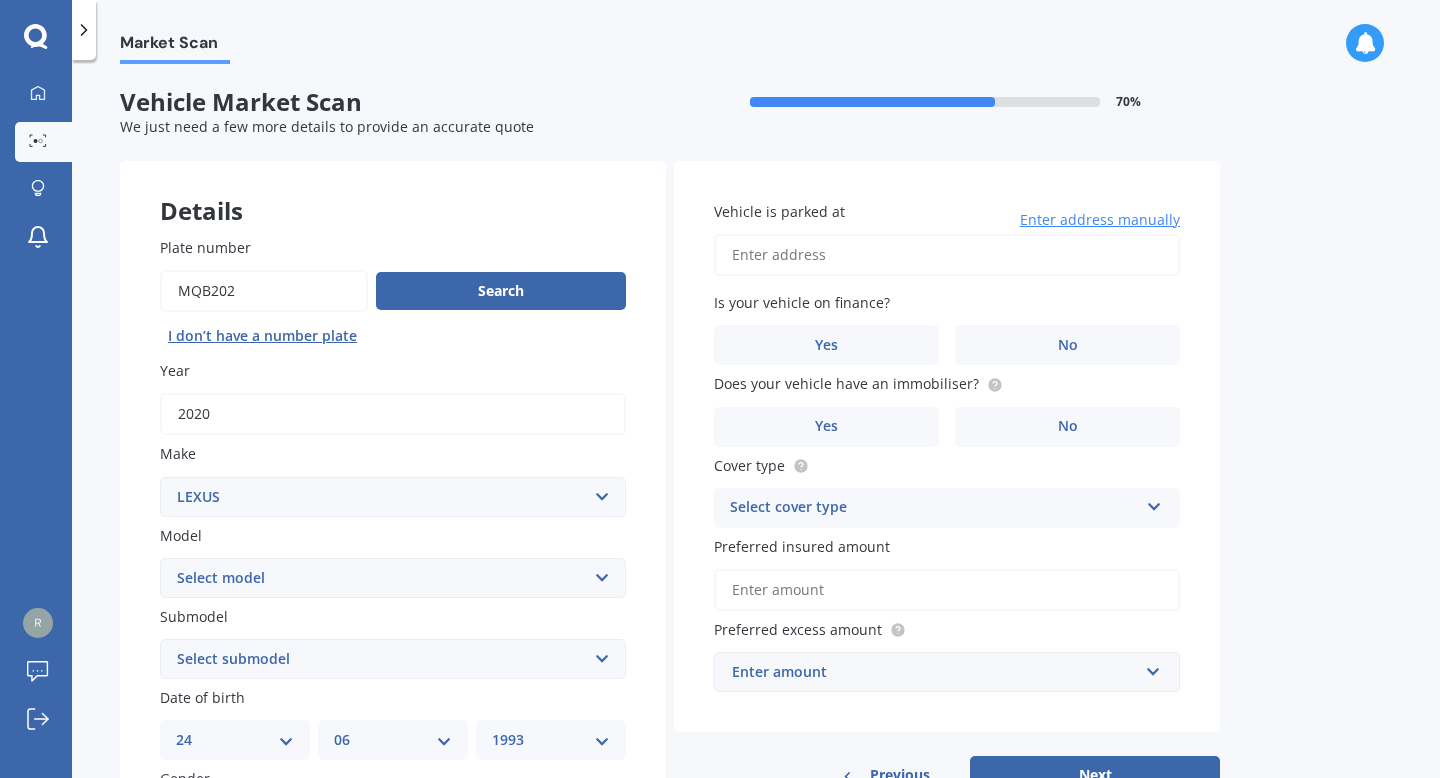 scroll, scrollTop: 24, scrollLeft: 0, axis: vertical 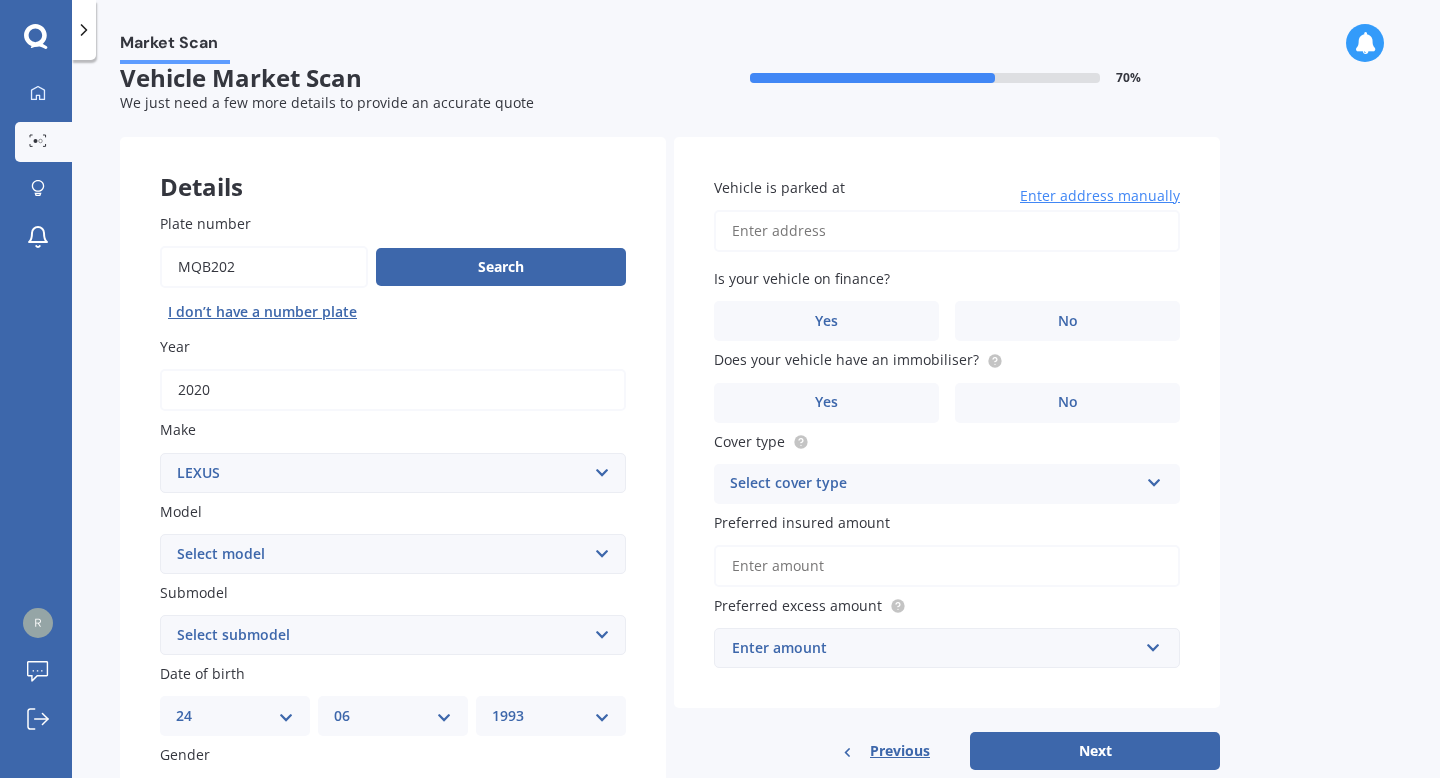 click on "Vehicle is parked at" at bounding box center [947, 231] 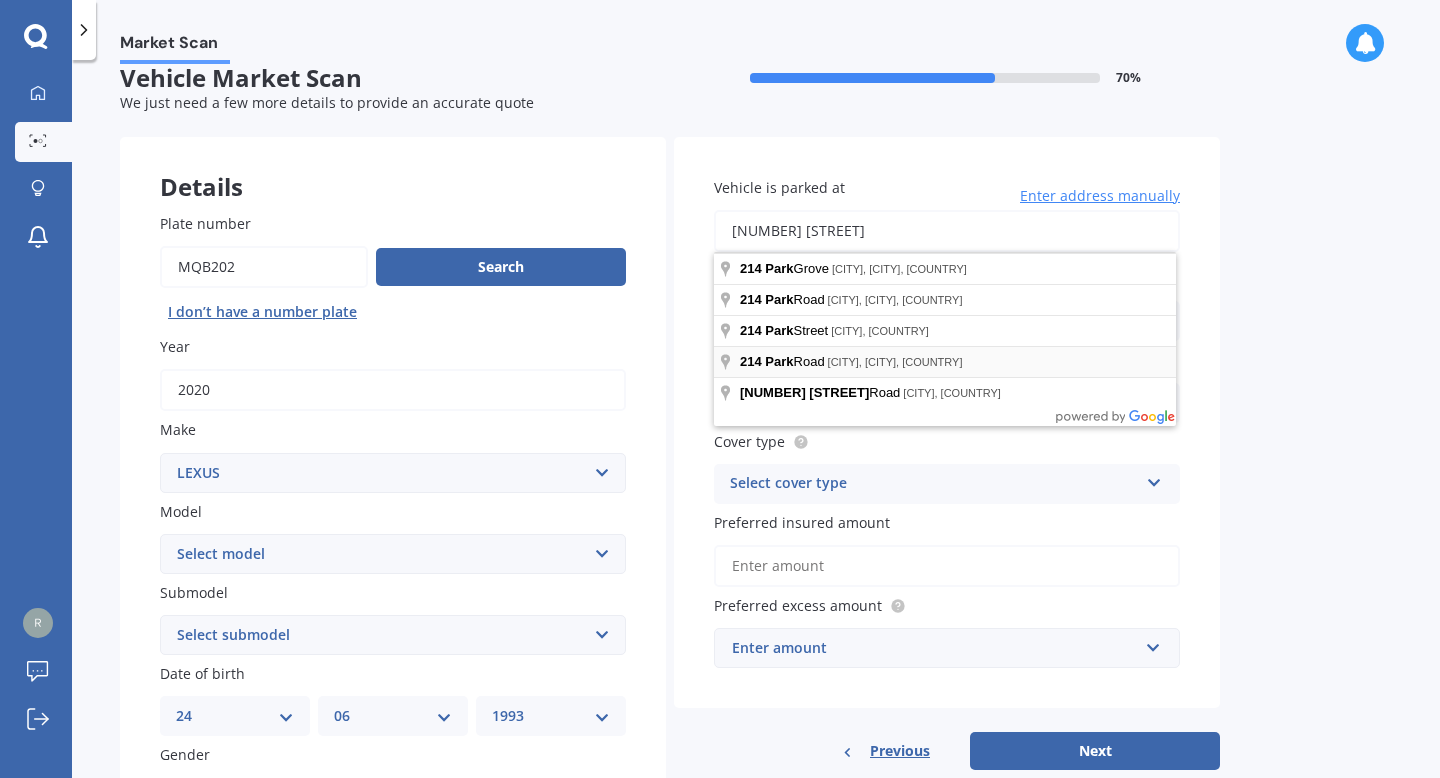 type on "[NUMBER] [STREET]" 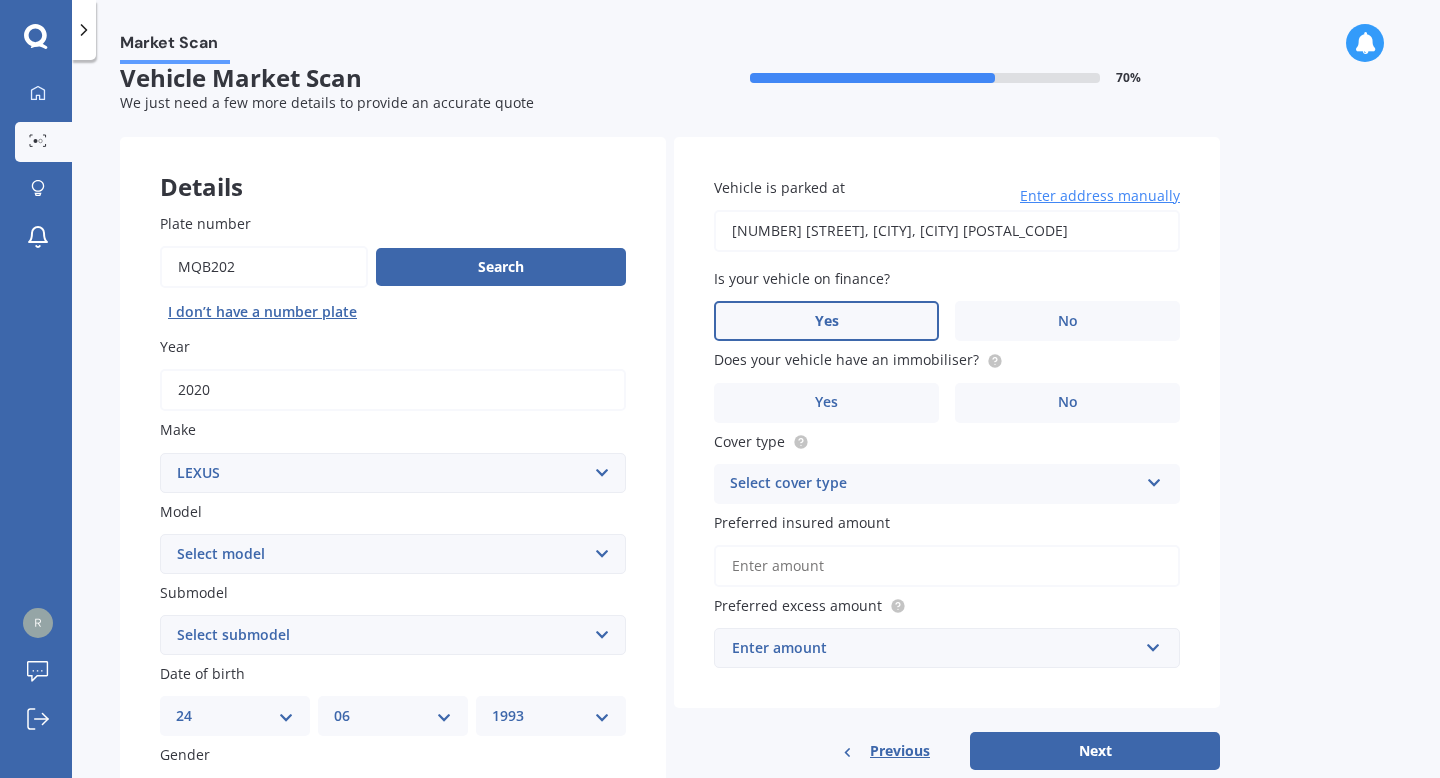 click on "Yes" at bounding box center [272, 798] 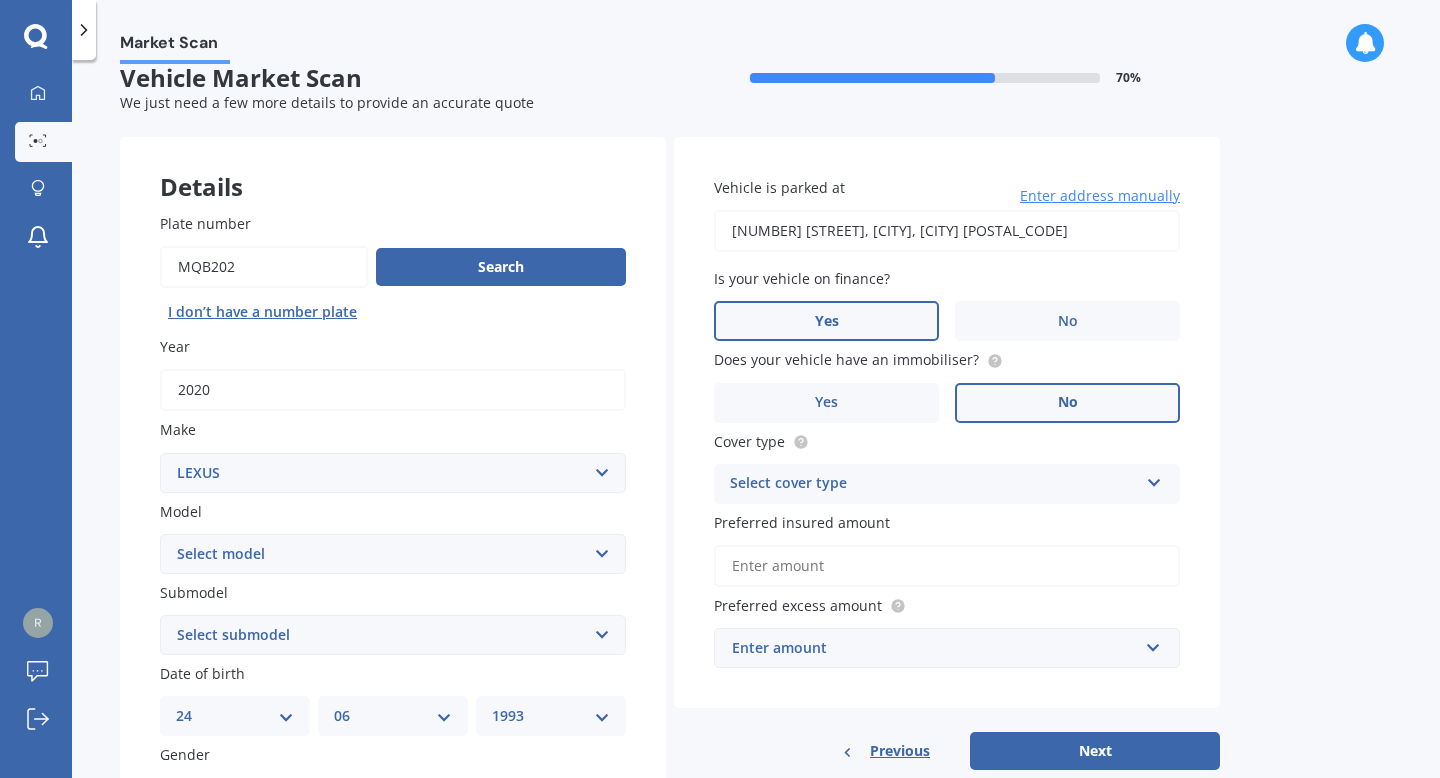 click on "No" at bounding box center [513, 798] 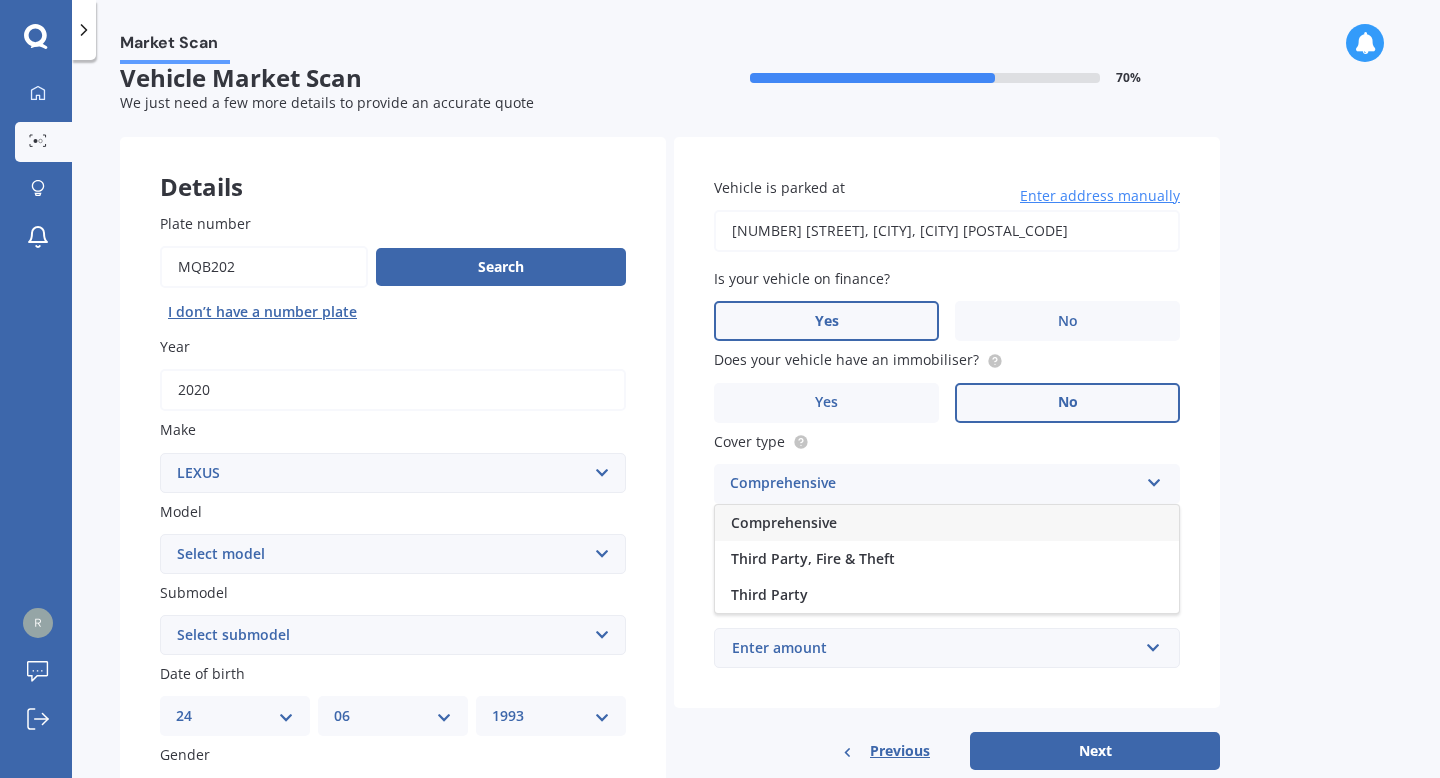 click on "Comprehensive" at bounding box center [947, 523] 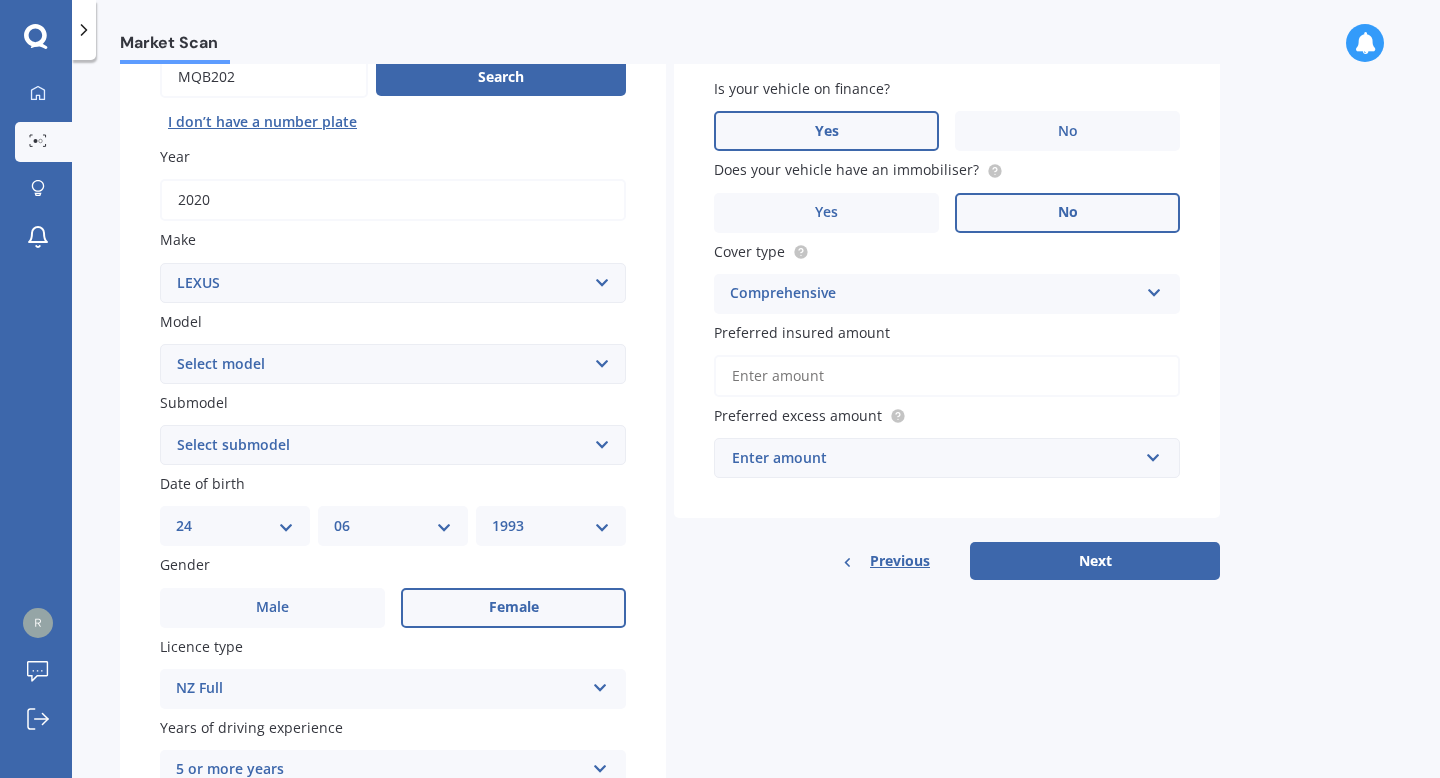 scroll, scrollTop: 228, scrollLeft: 0, axis: vertical 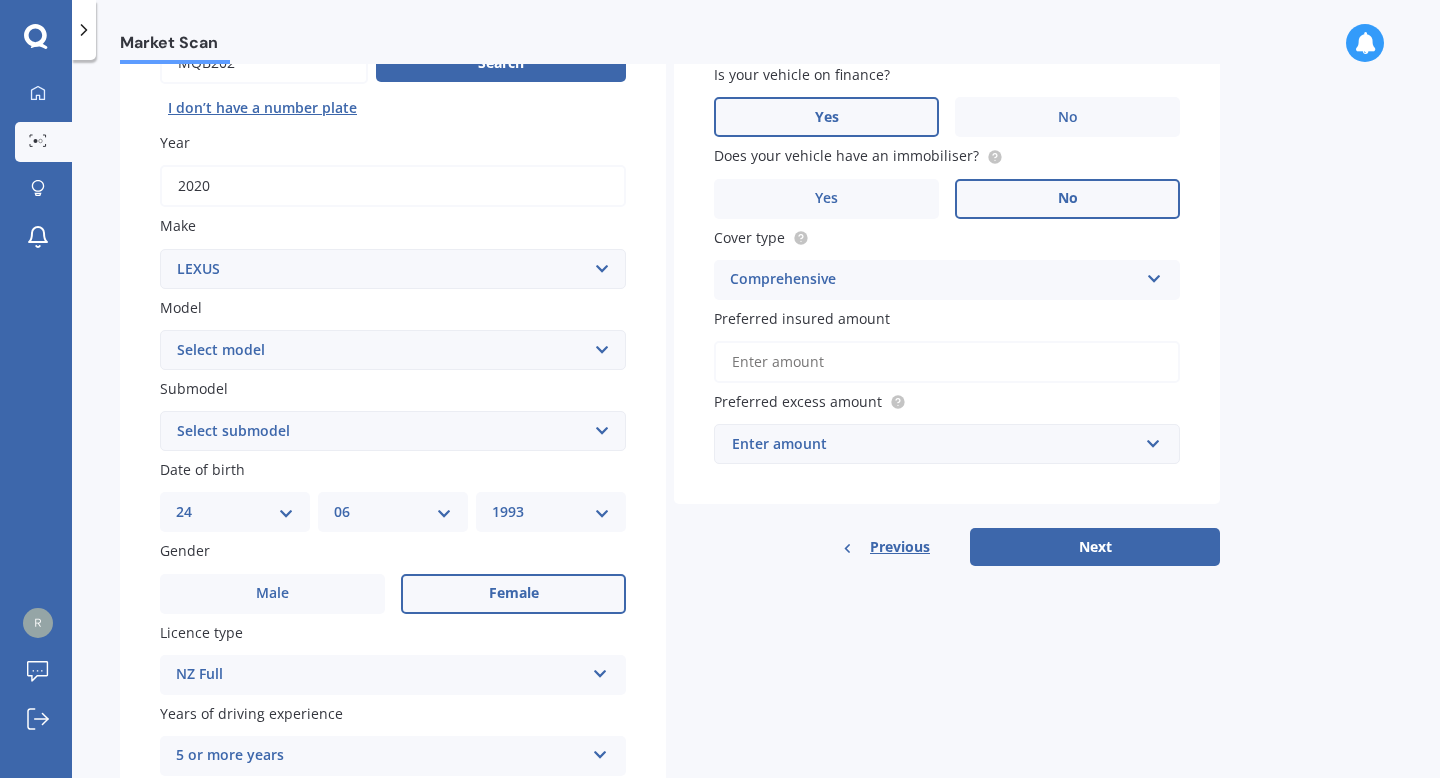 click on "Preferred insured amount" at bounding box center [947, 362] 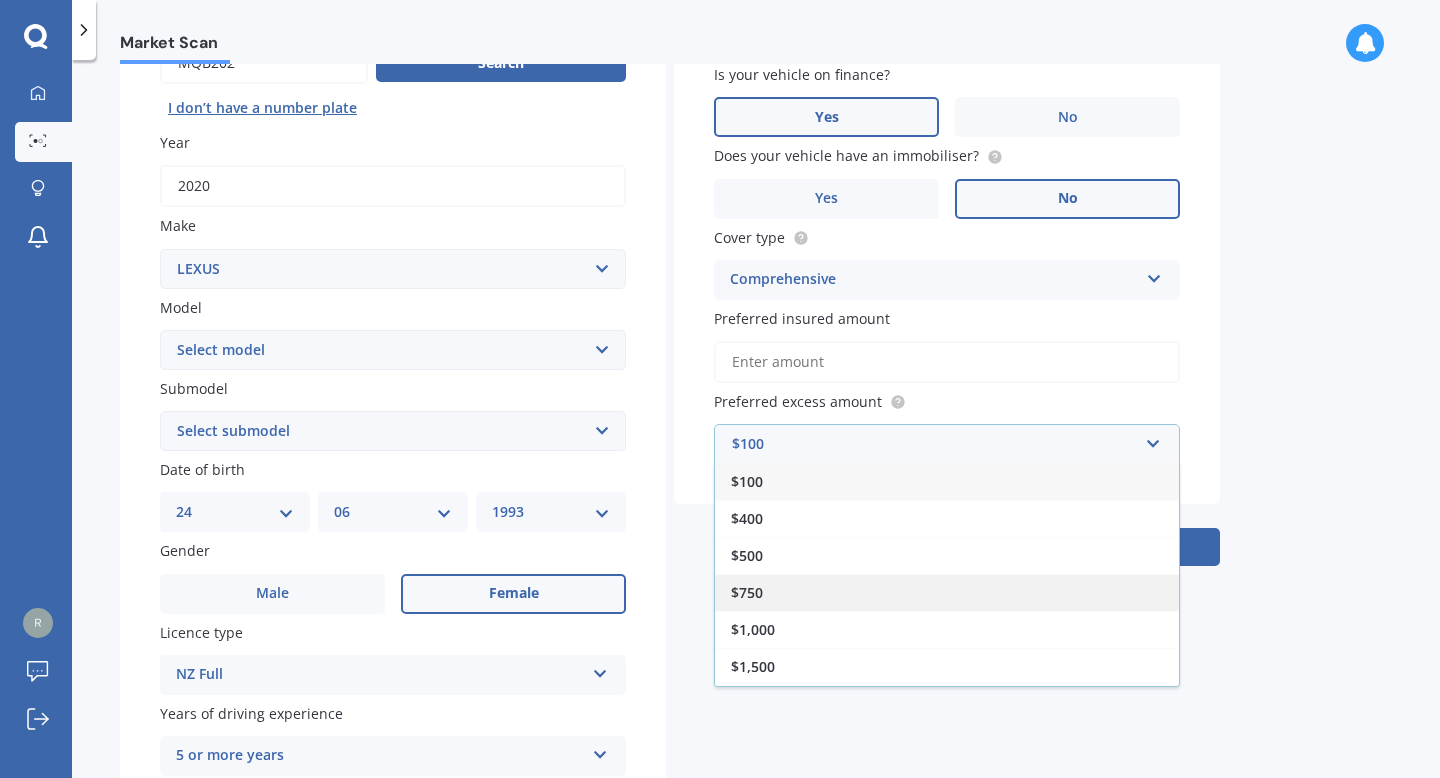 click on "$750" at bounding box center [747, 481] 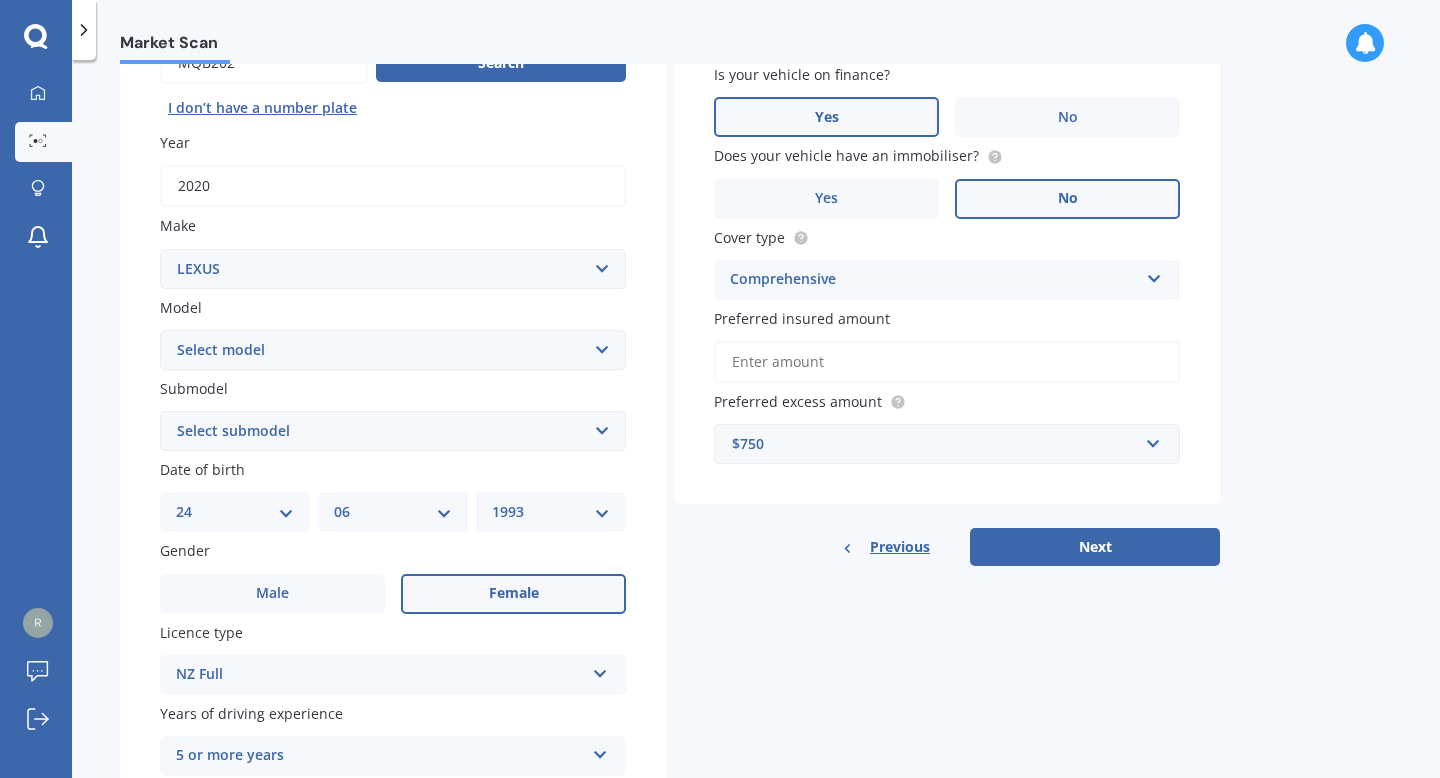 click on "$750" at bounding box center (935, 444) 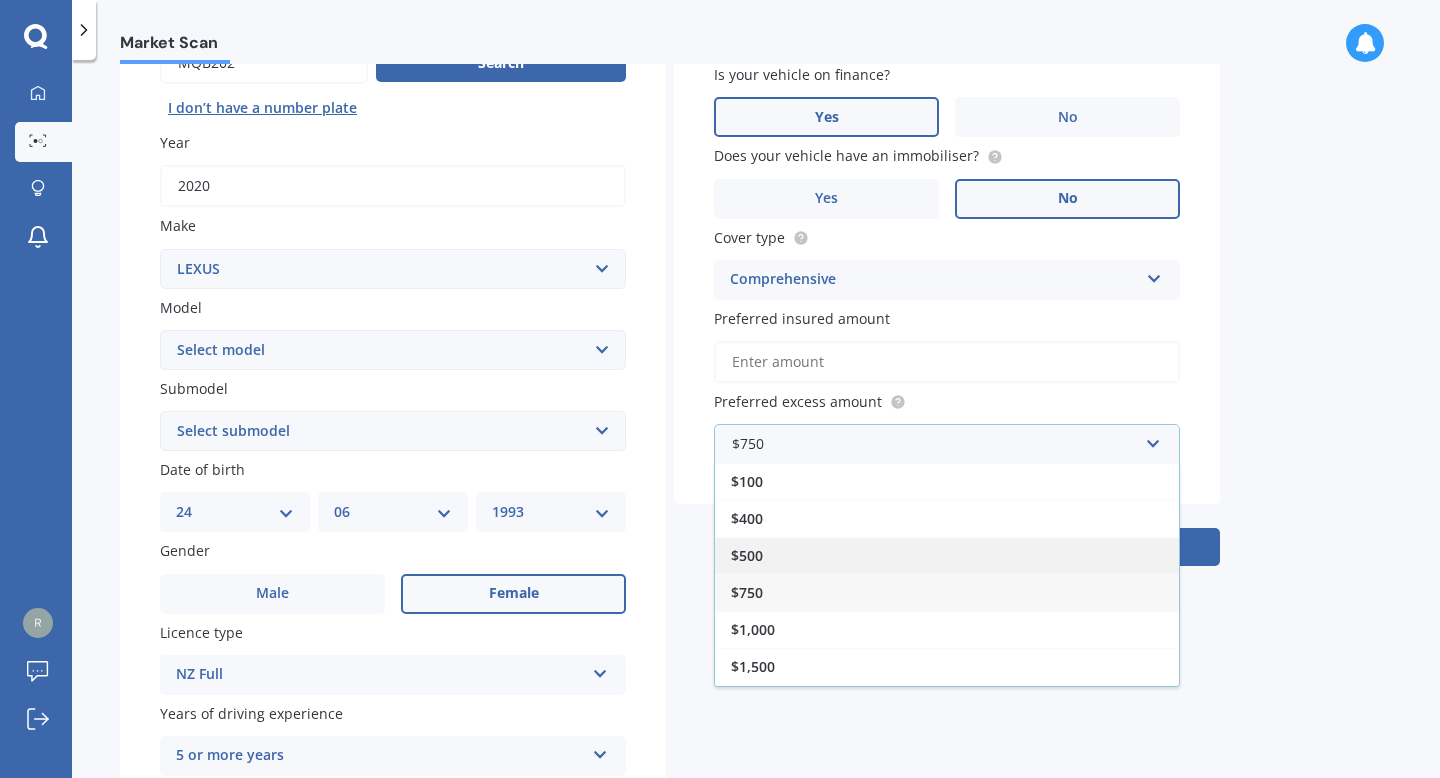 click on "$500" at bounding box center [947, 555] 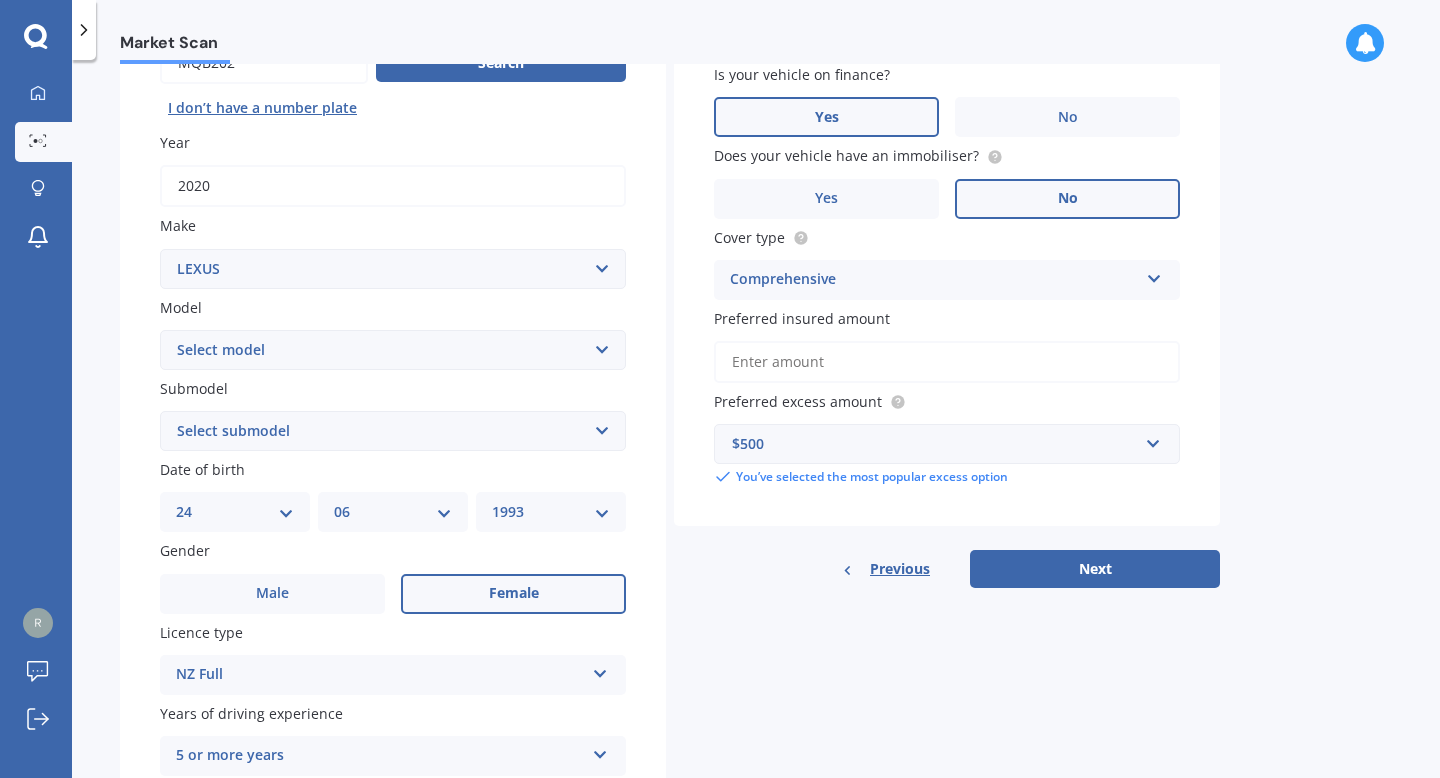 click on "Preferred insured amount" at bounding box center (947, 362) 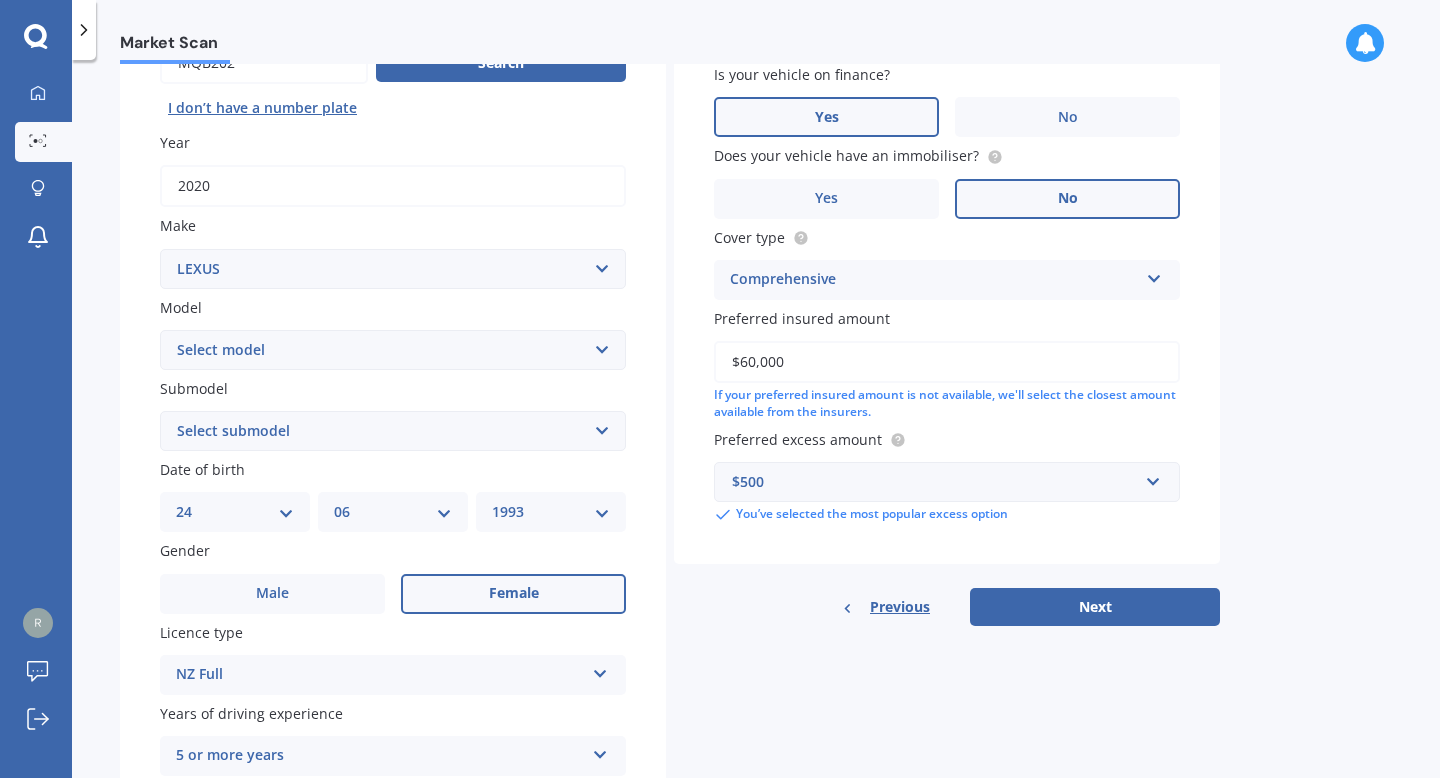type on "$60,000" 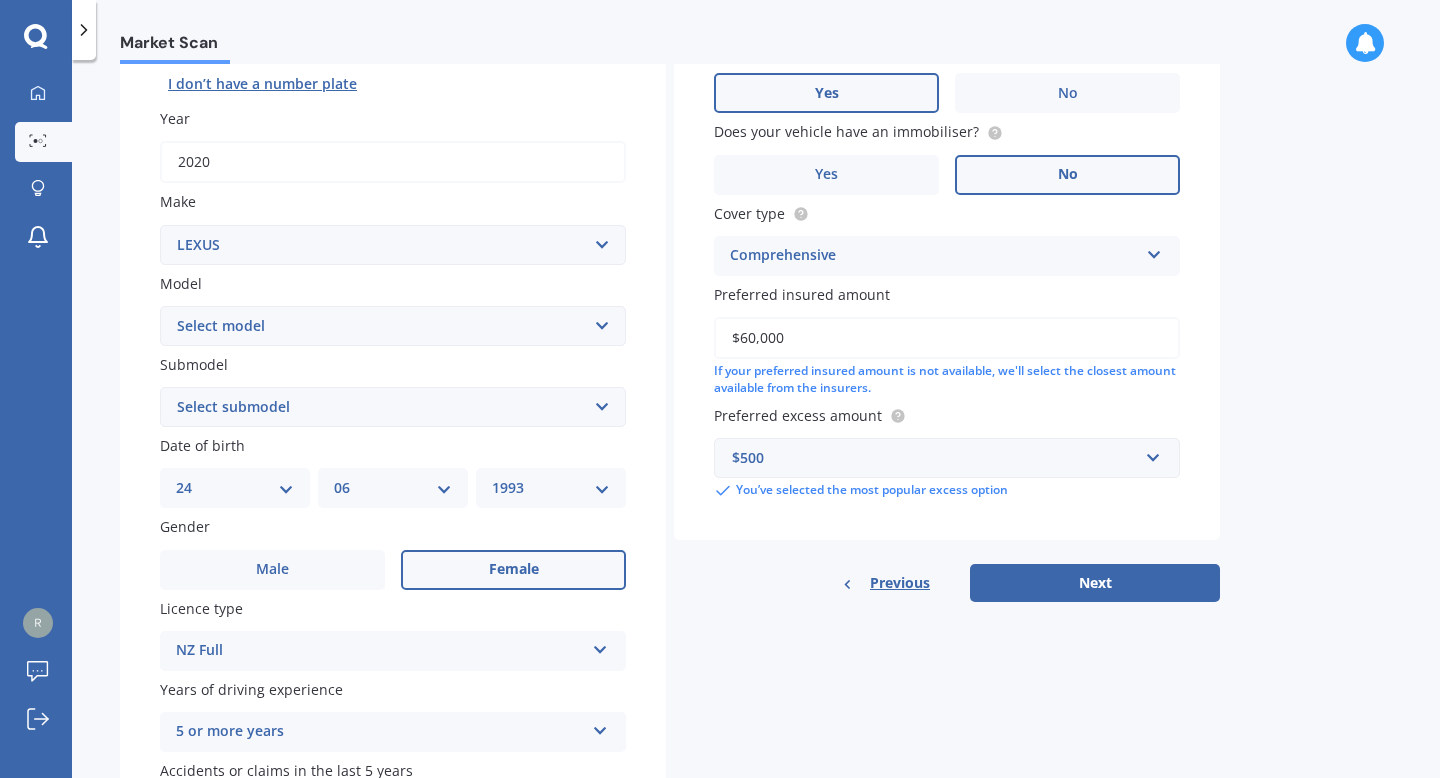 scroll, scrollTop: 258, scrollLeft: 0, axis: vertical 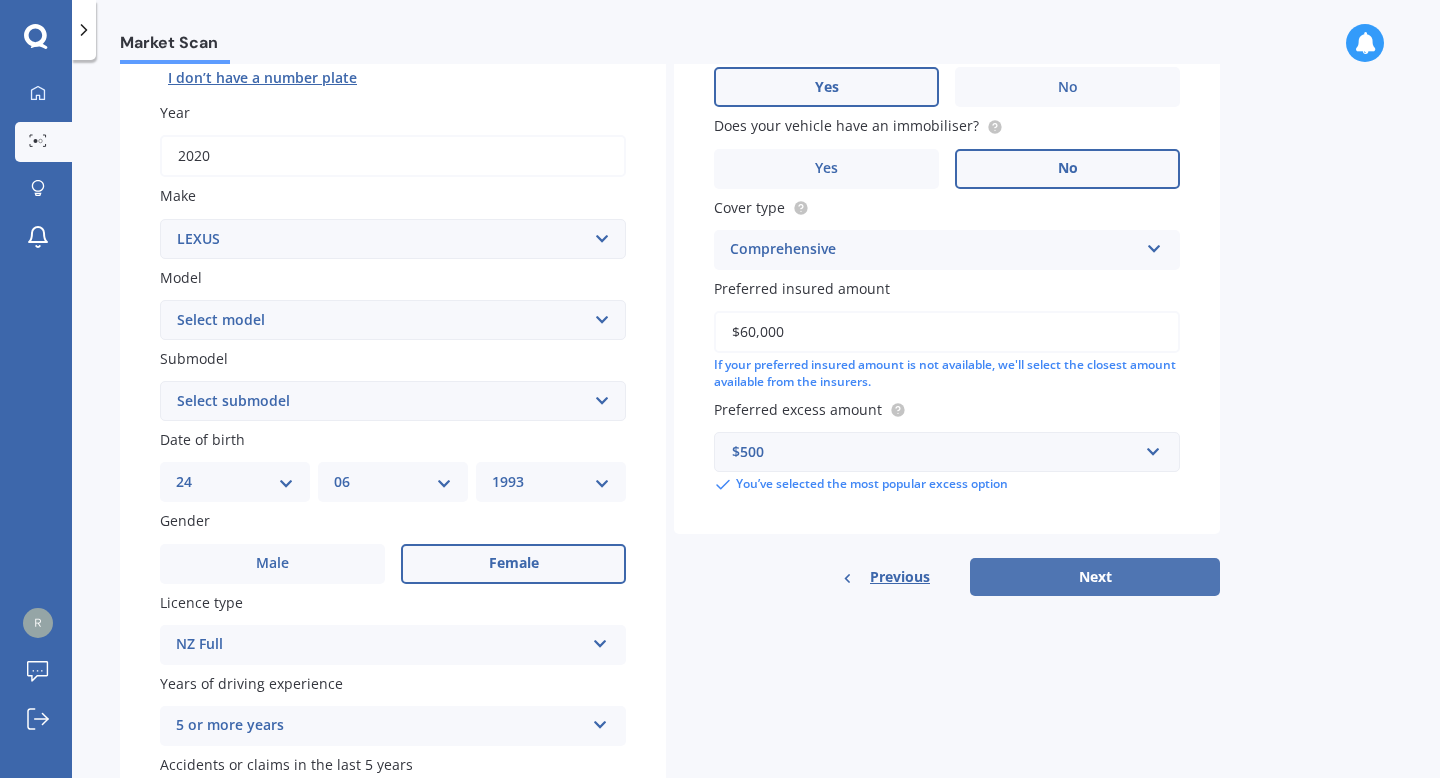 click on "Next" at bounding box center (1095, 577) 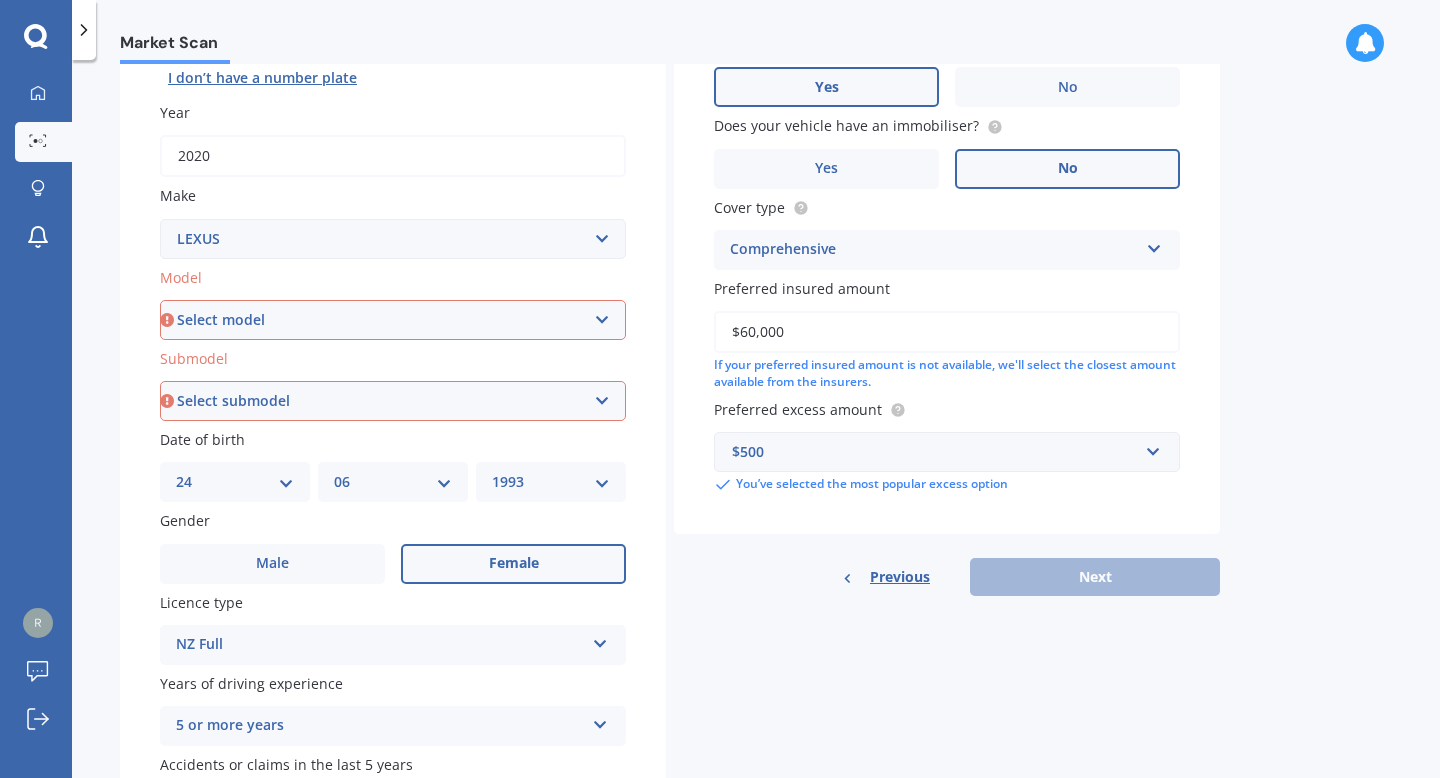 click on "Select model AS 460 CT 200 ES 300 ES 350 GS 250 GS 300 GS 350 GS 430 GS 450 GS F GS460 HS 250h HS250h Hybrid Limited 4WD IS 200 IS 250 IS 300 IS 350 IS 400 IS F IS300 LC 500 LS 400 LS 430 LS 460 LS 600 LS500H LX 470 LX450D LX570 NX 200 NX 300 NX300 NX300H NX450+ RC 300 RC 350 RC-F RC200T RC300 RC350 RX 300 RX 330 RX 350 RX 400h RX 450 SC 250 SC 400 SC 430 UX 200 UX 250h UX200 UX250h UX300e" at bounding box center [393, 320] 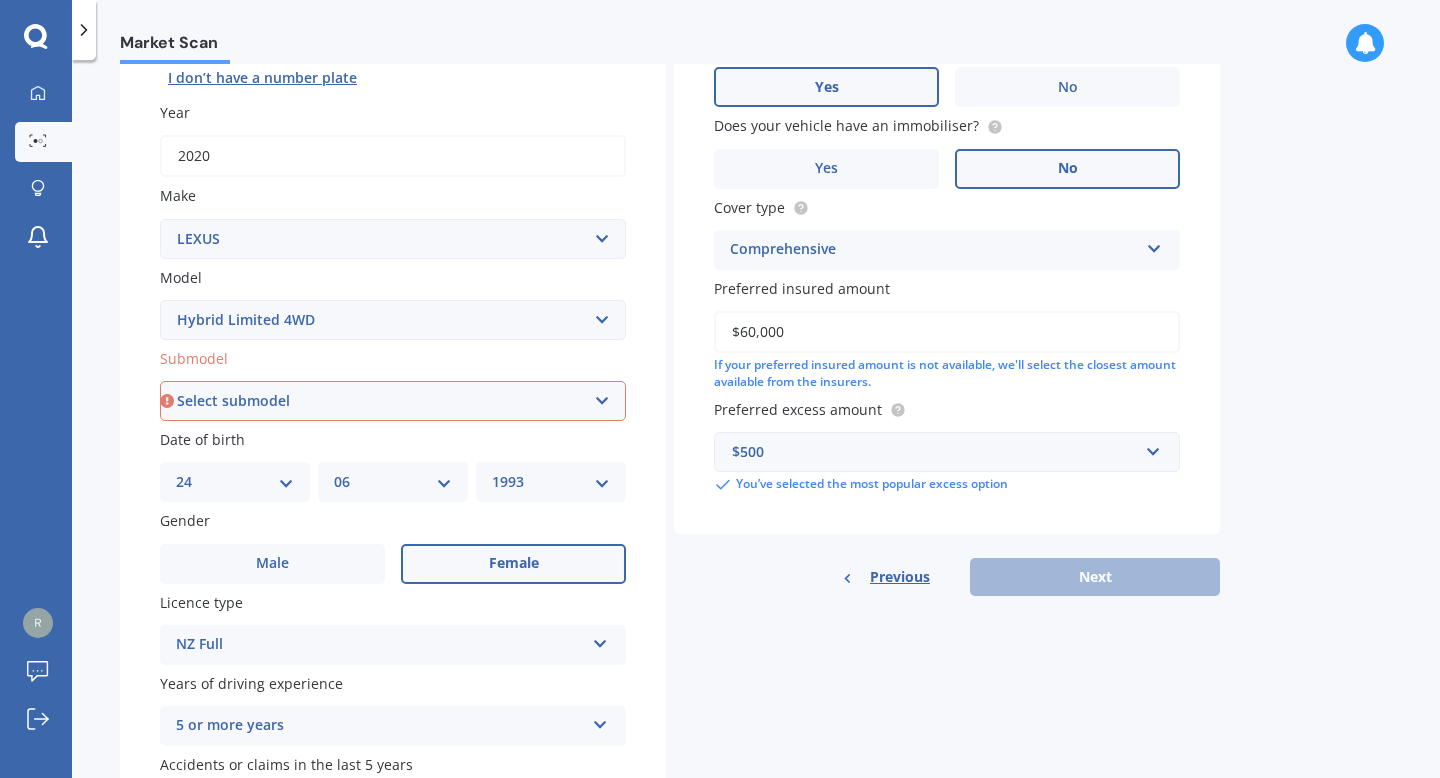 click on "Select submodel" at bounding box center (393, 401) 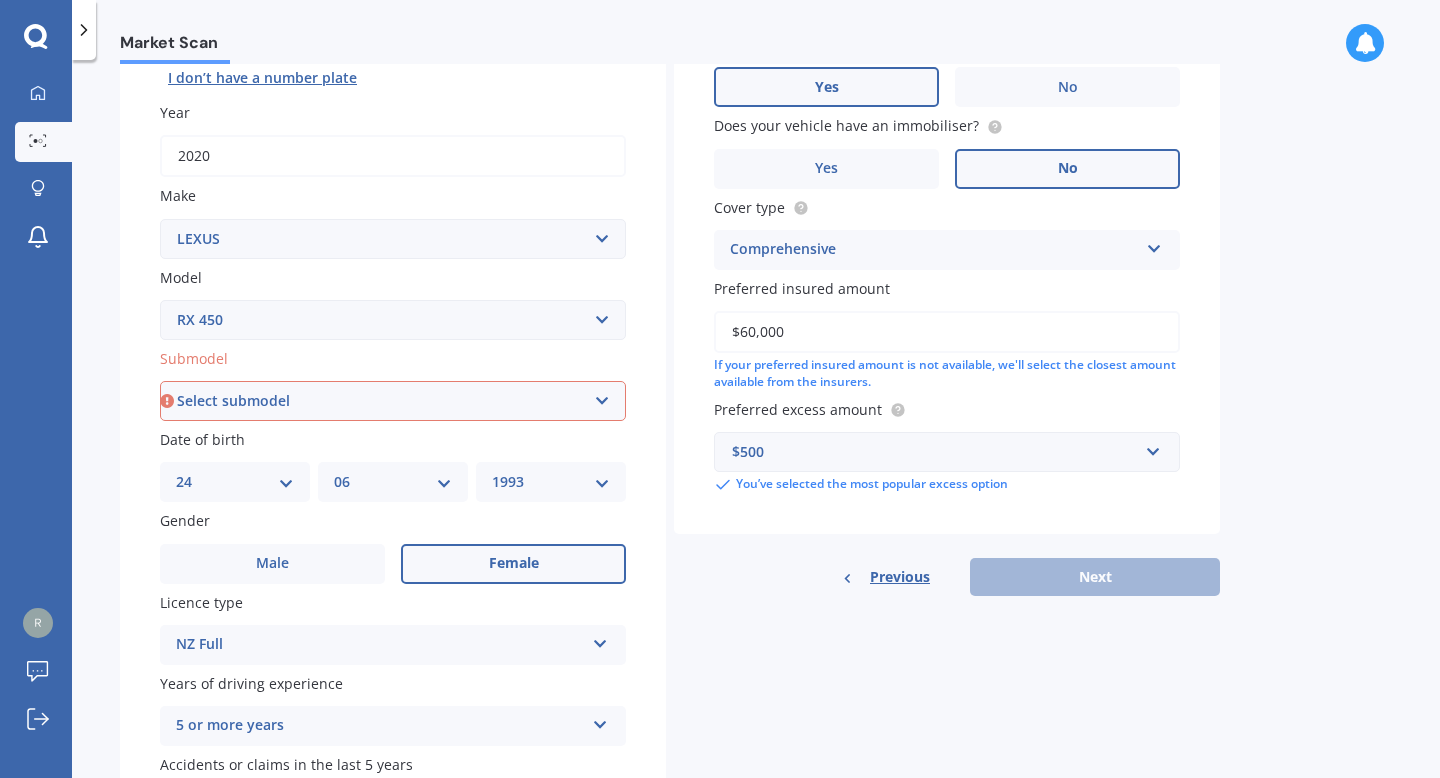 click on "Select submodel [MODEL] [MODEL] [DRIVETRAIN]" at bounding box center (393, 401) 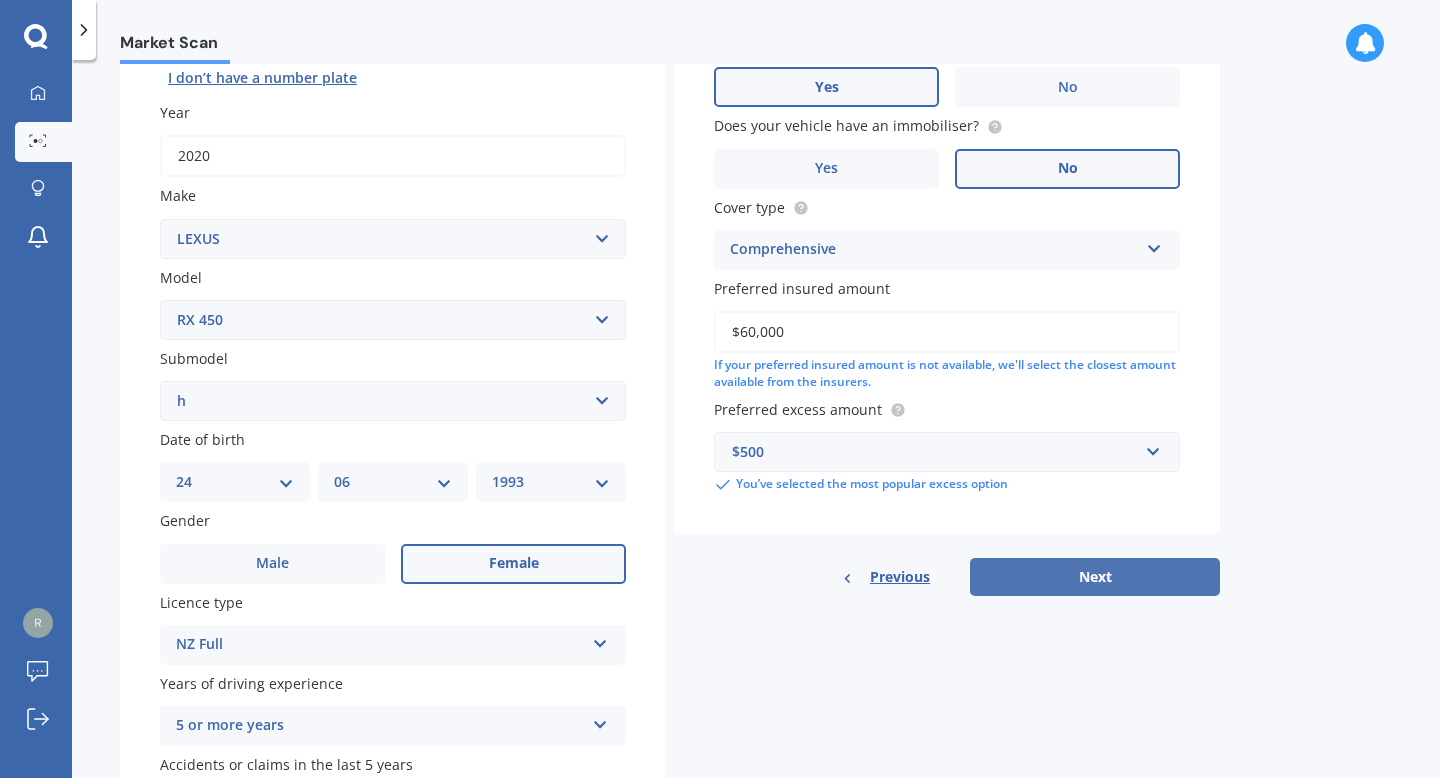 click on "Next" at bounding box center (1095, 577) 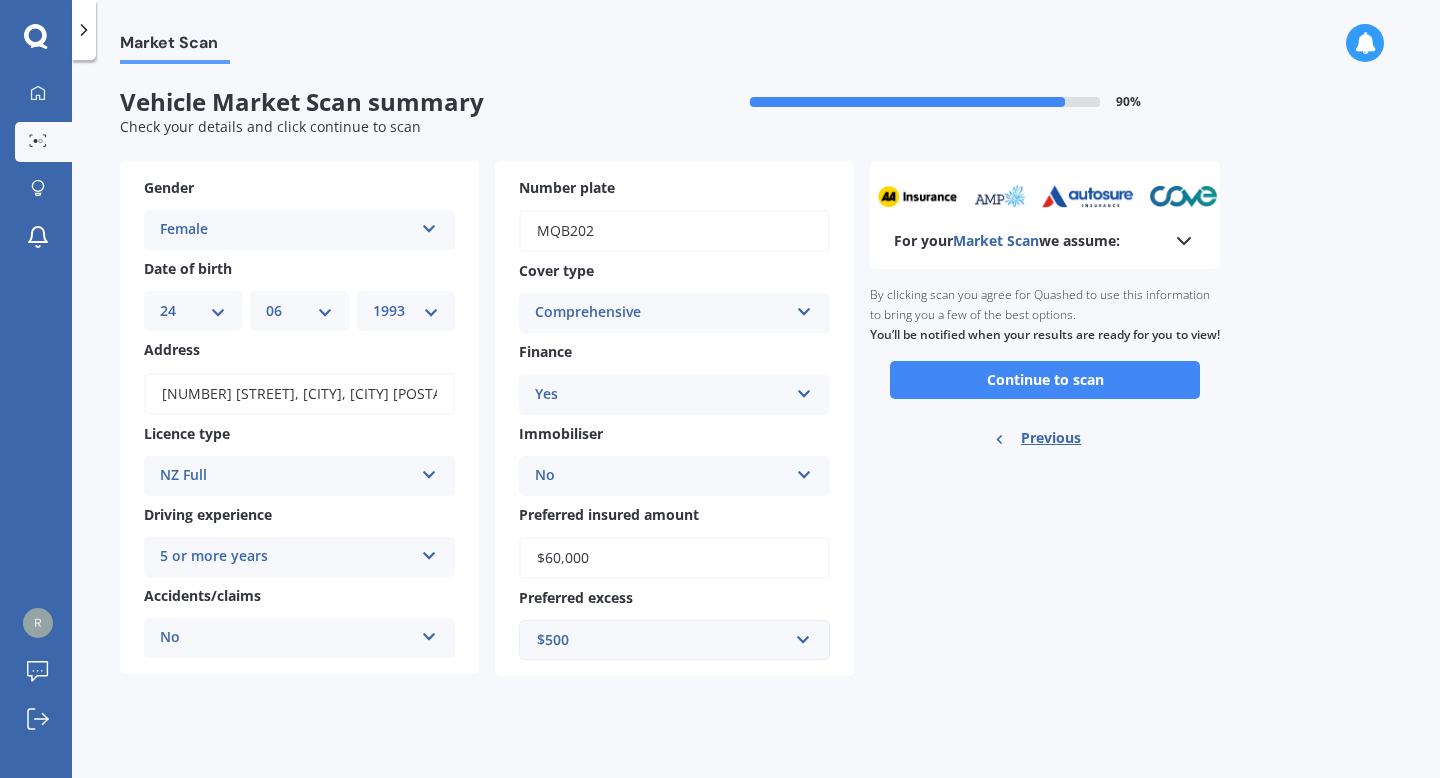 scroll, scrollTop: 0, scrollLeft: 0, axis: both 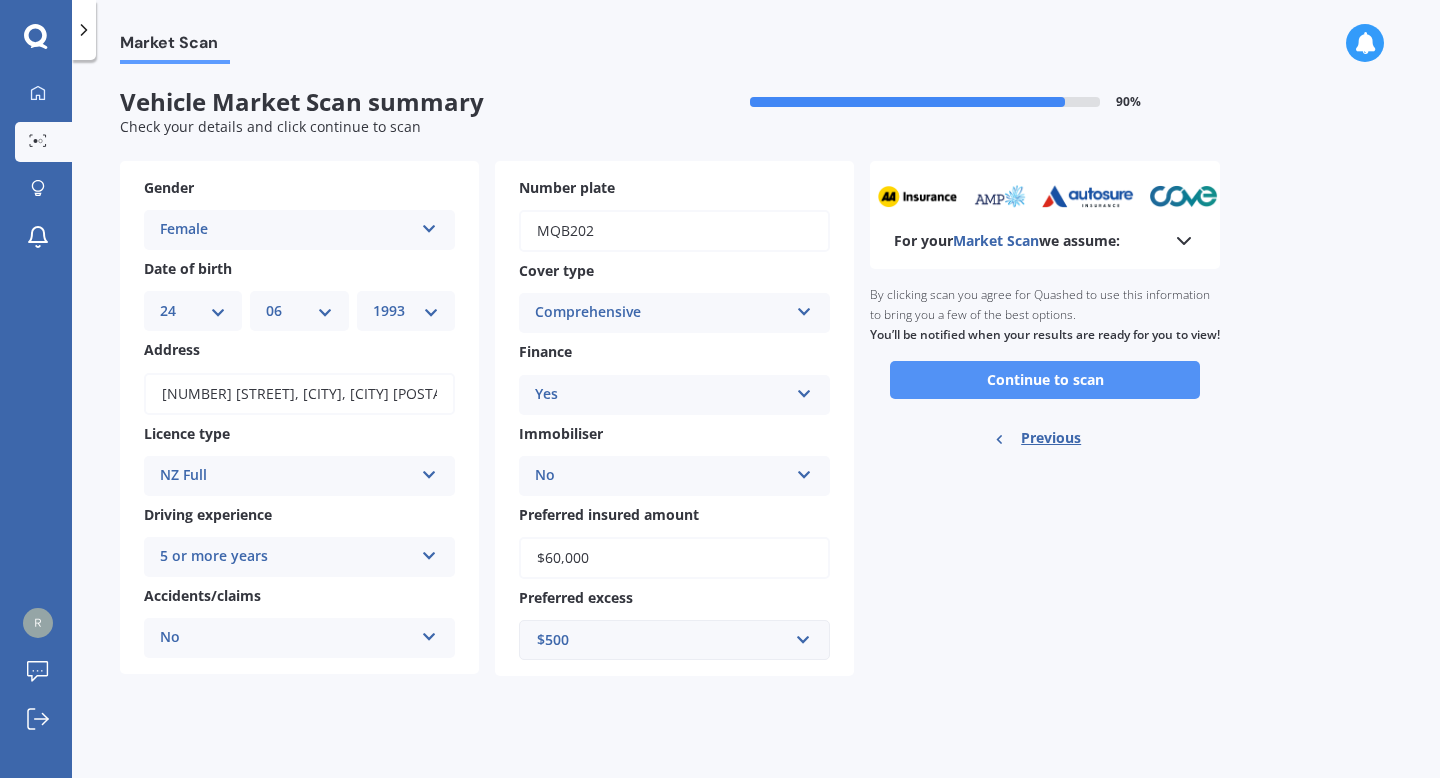 click on "Continue to scan" at bounding box center (1045, 380) 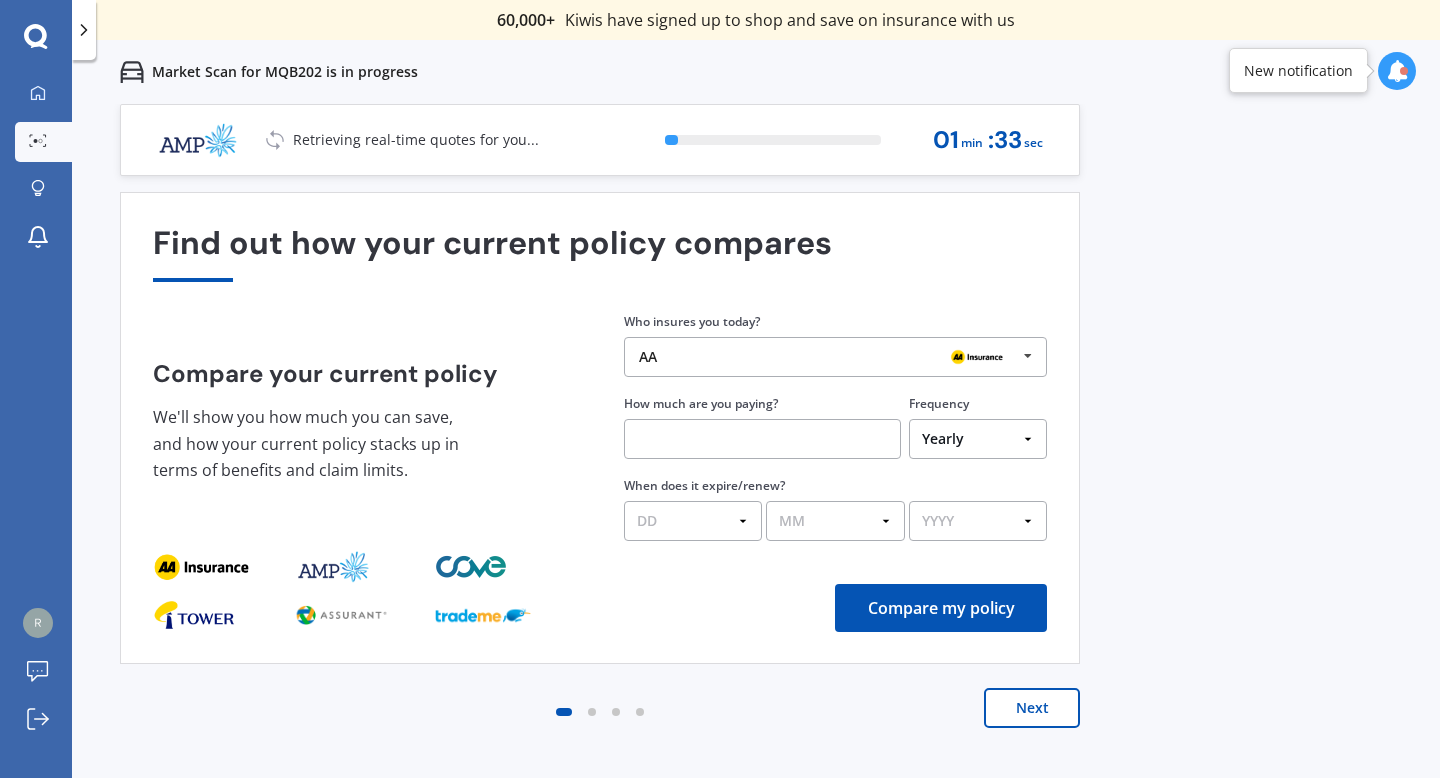 click on "AA AA Tower AMI State AMP ANZ ASB BNZ Trade Me Insurance Westpac Other" at bounding box center (835, 357) 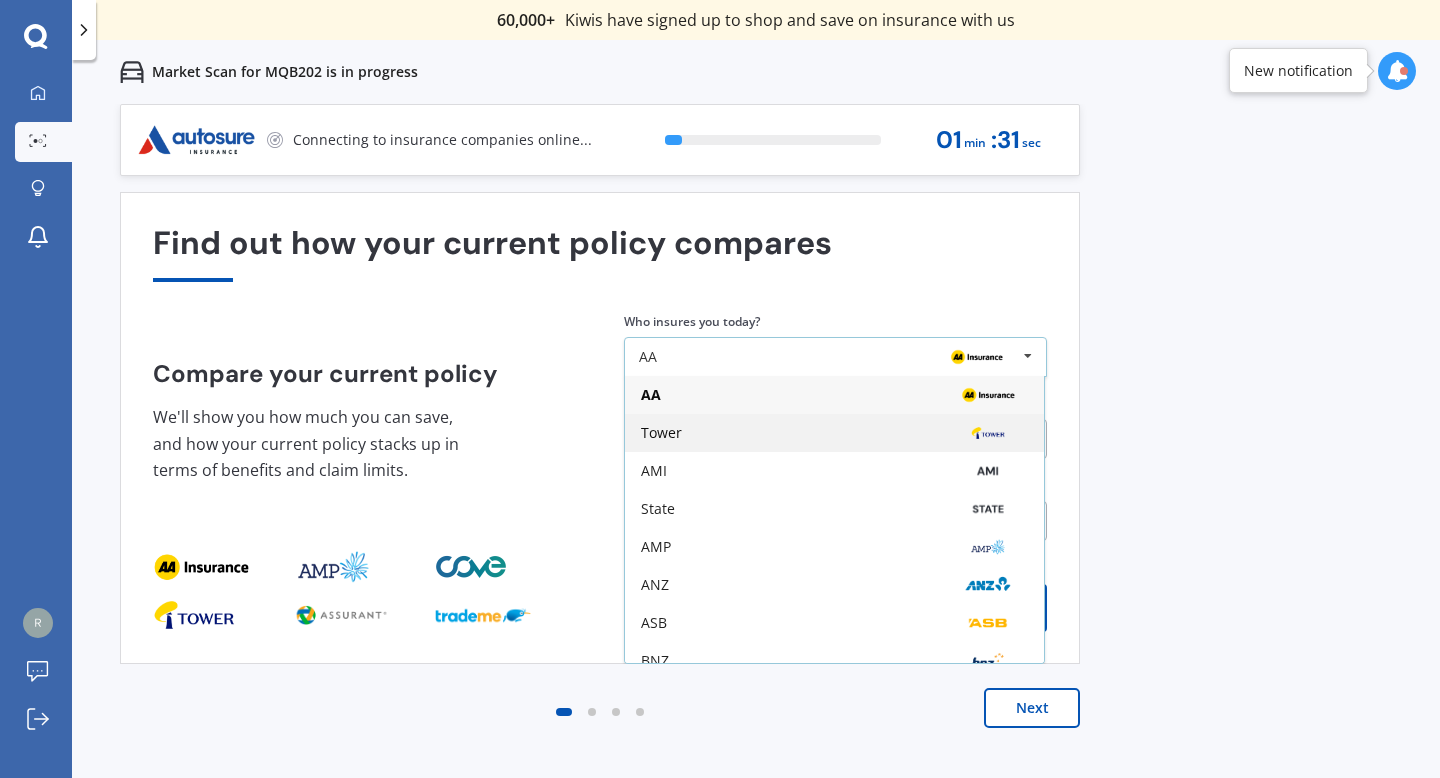 click on "Tower" at bounding box center (834, 395) 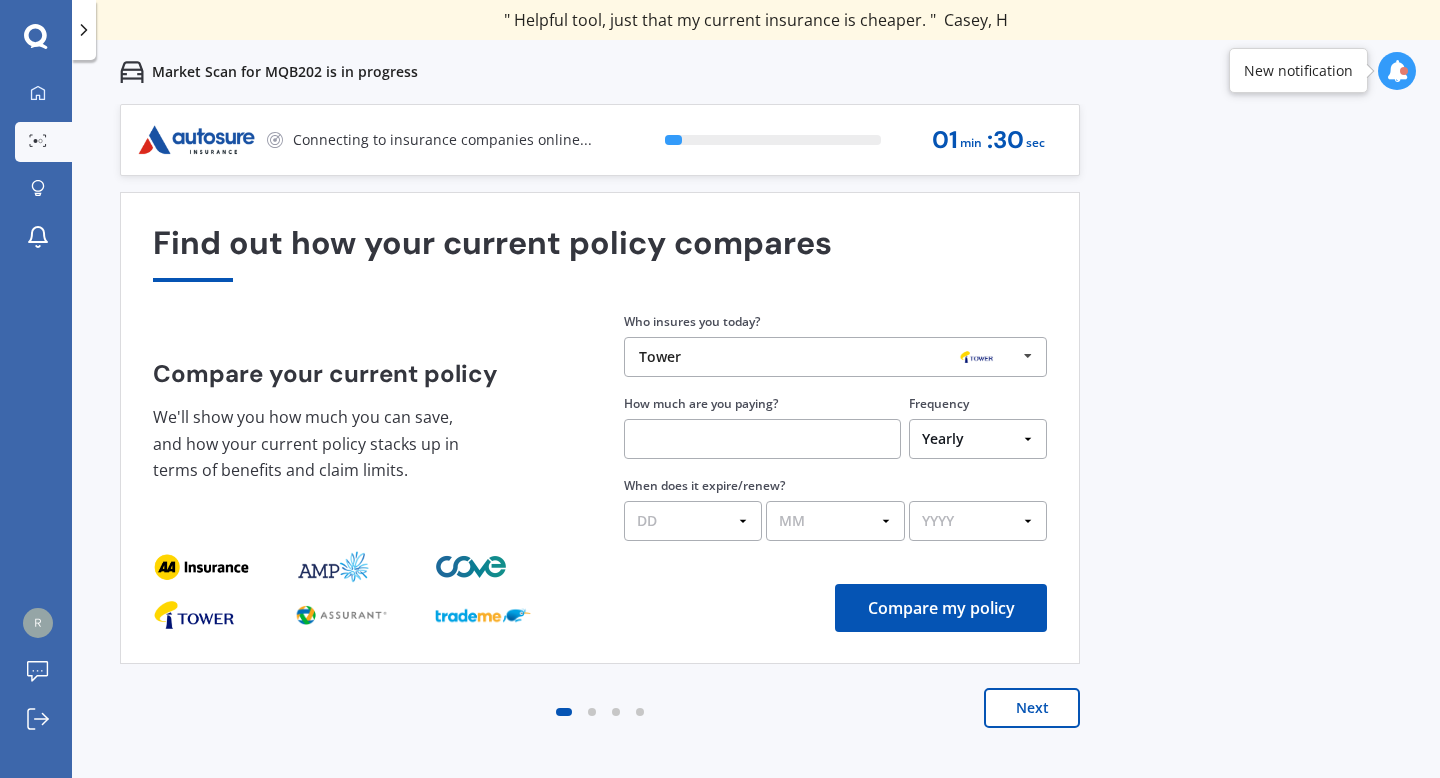 click at bounding box center (762, 439) 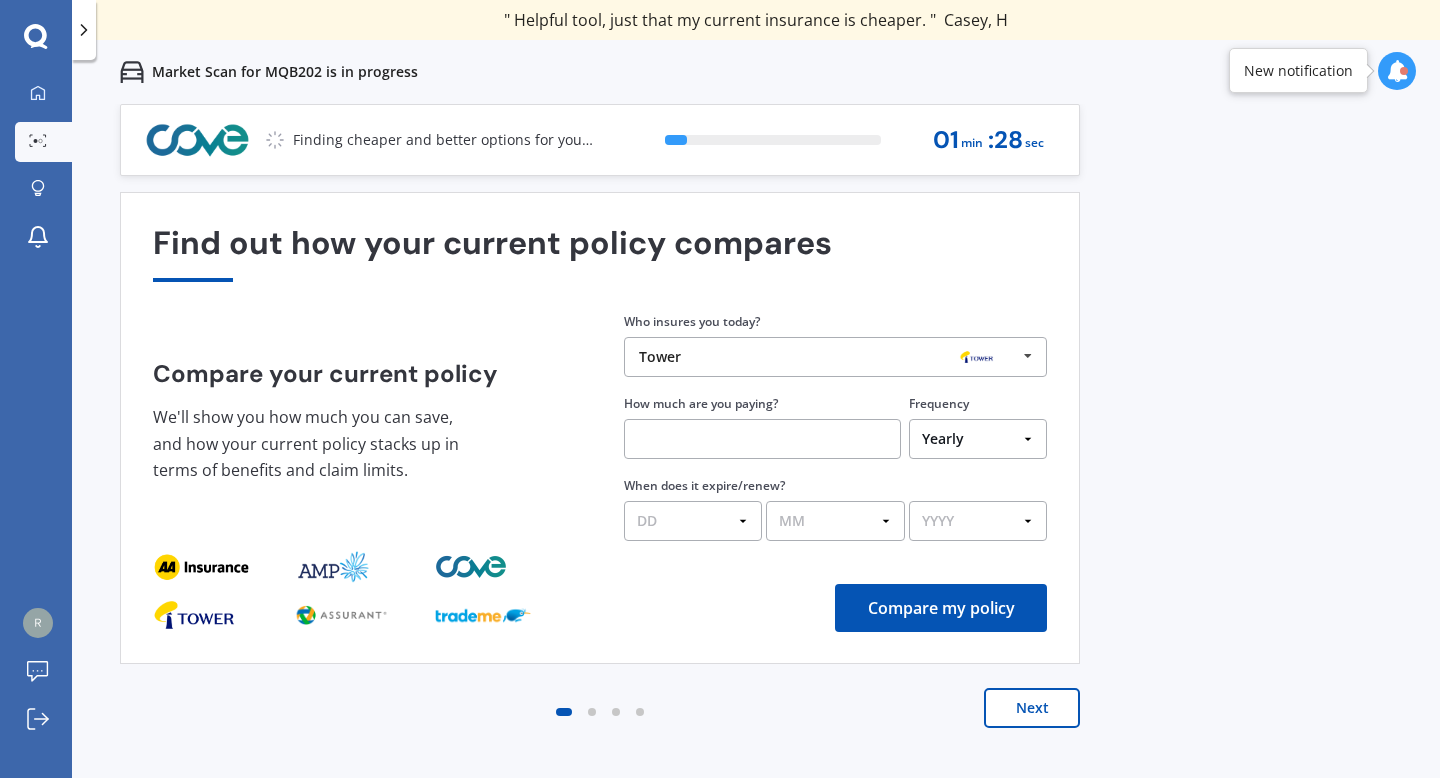 click on "Yearly Six-Monthly Quarterly Monthly Fortnightly Weekly One-Off" at bounding box center (978, 439) 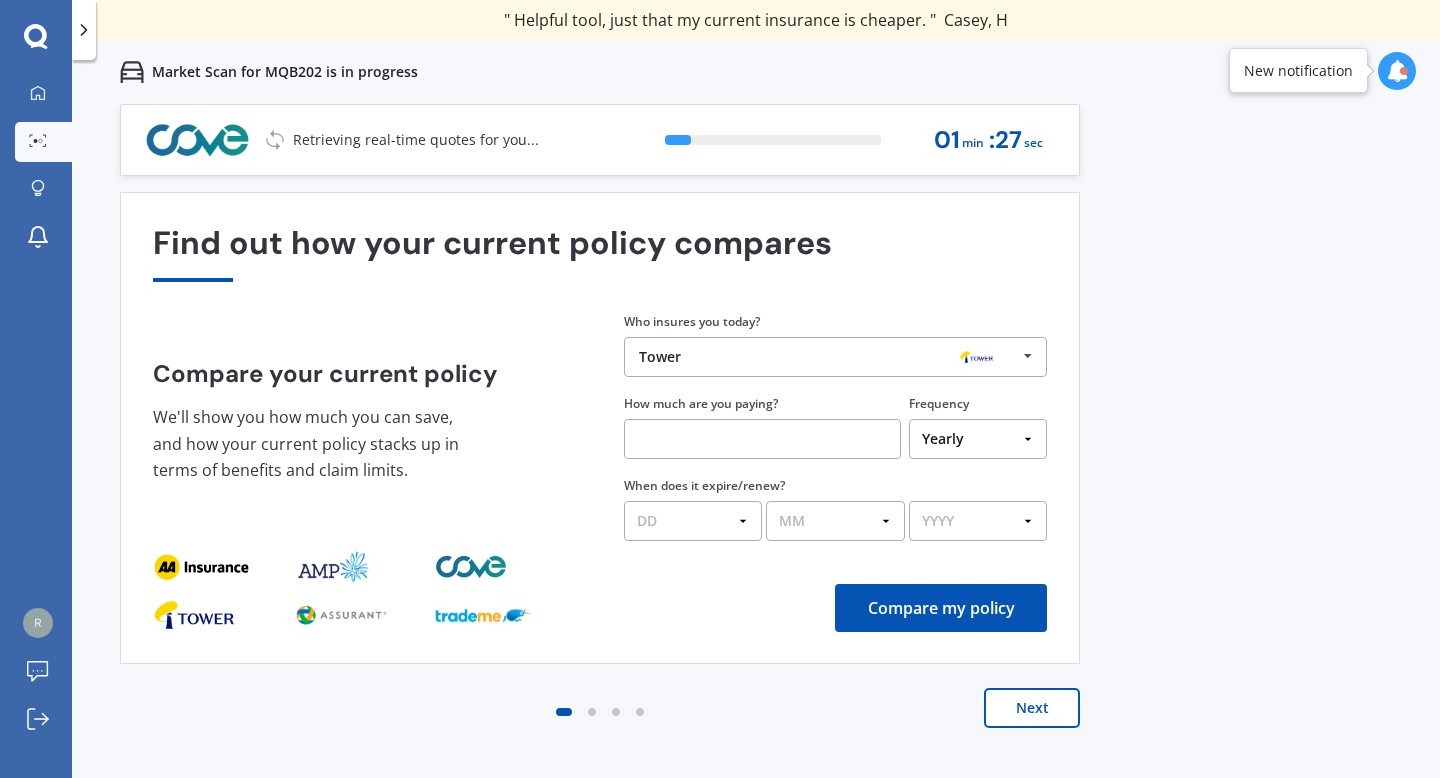select on "Monthly" 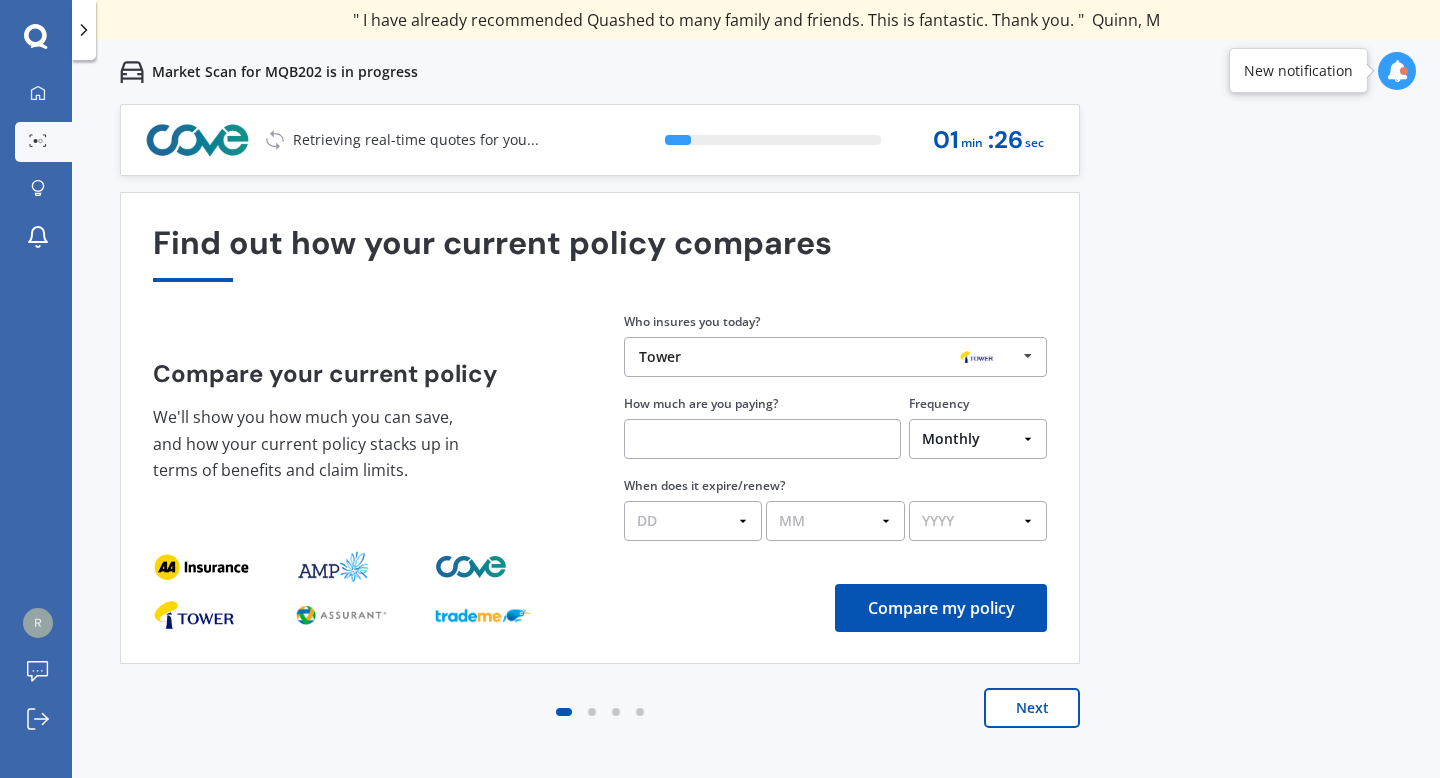 click at bounding box center [762, 439] 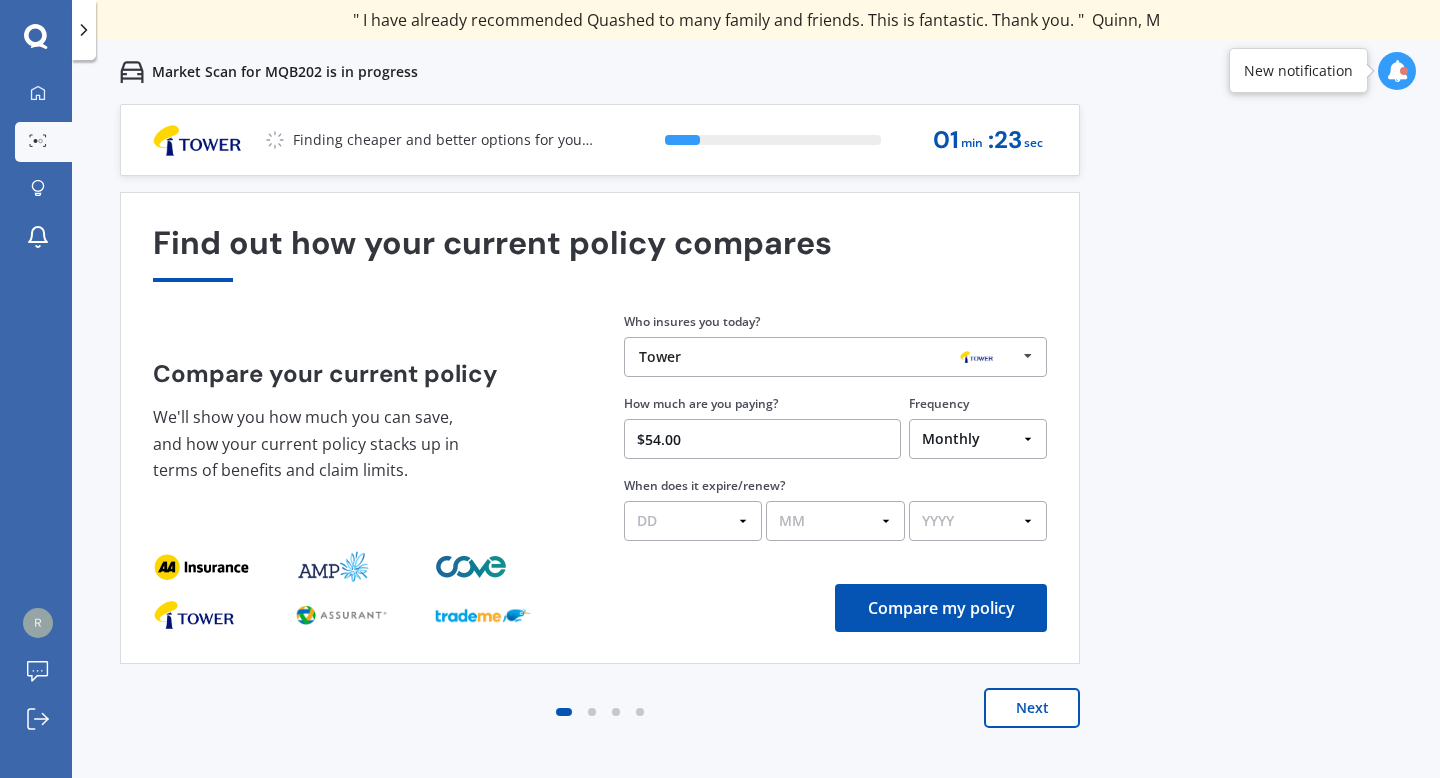 type on "$54.00" 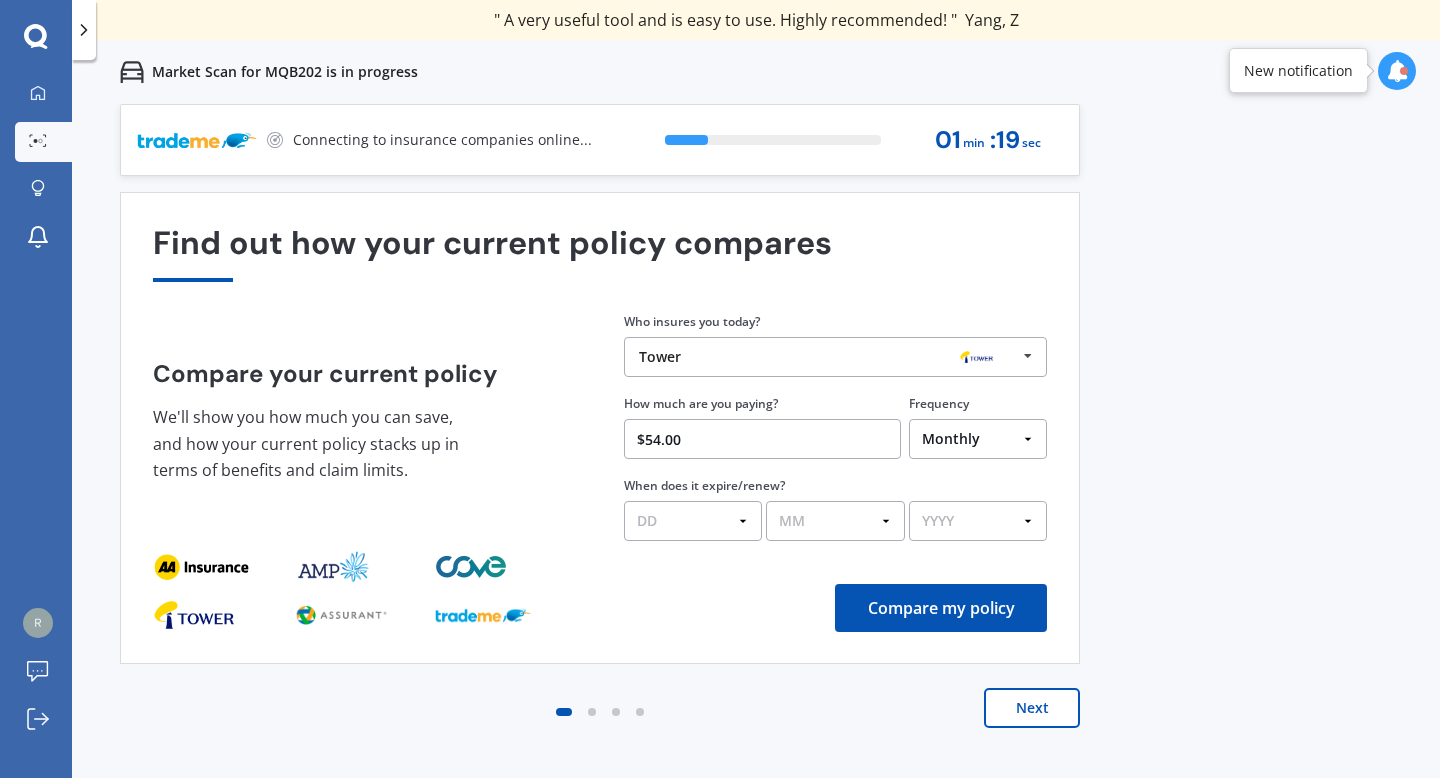 select on "15" 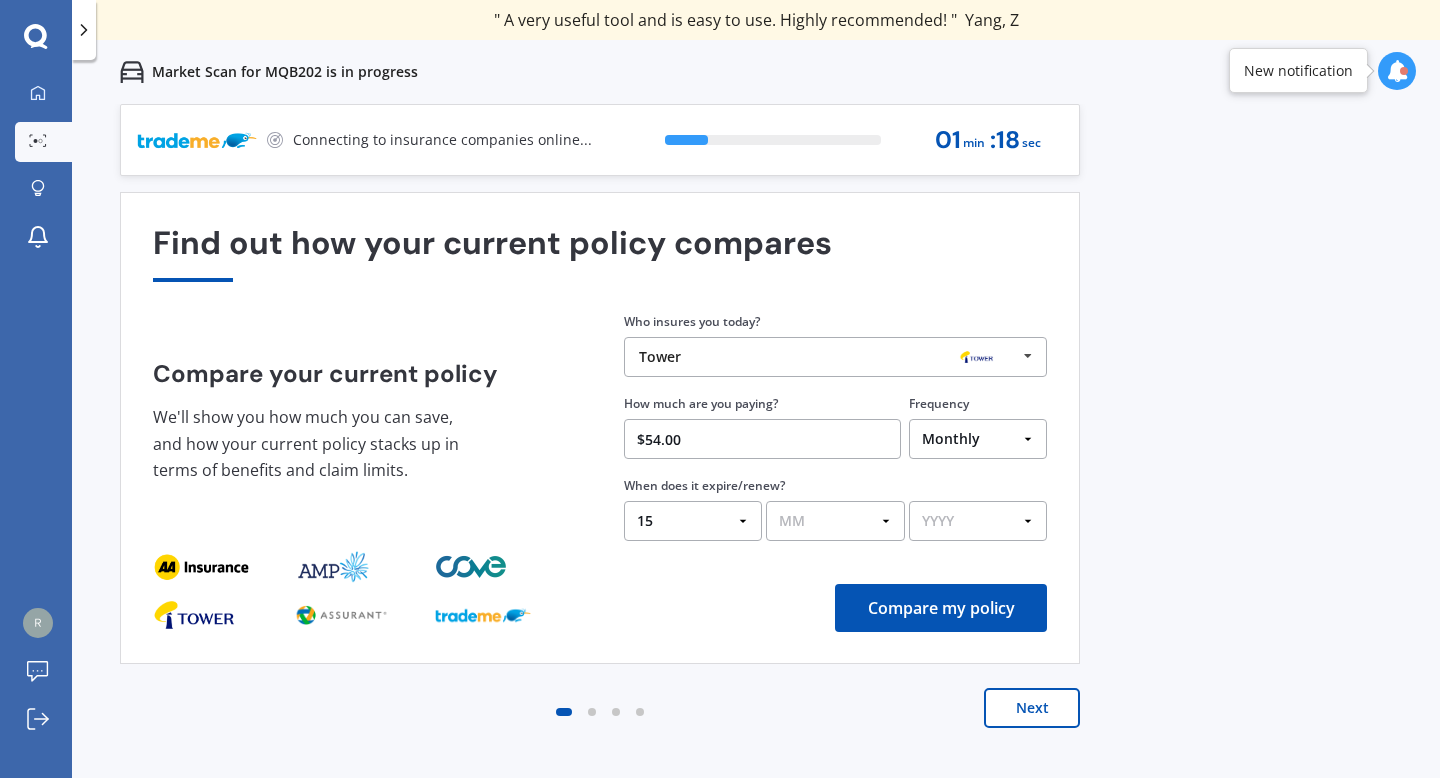 click on "MM 01 02 03 04 05 06 07 08 09 10 11 12" at bounding box center [835, 521] 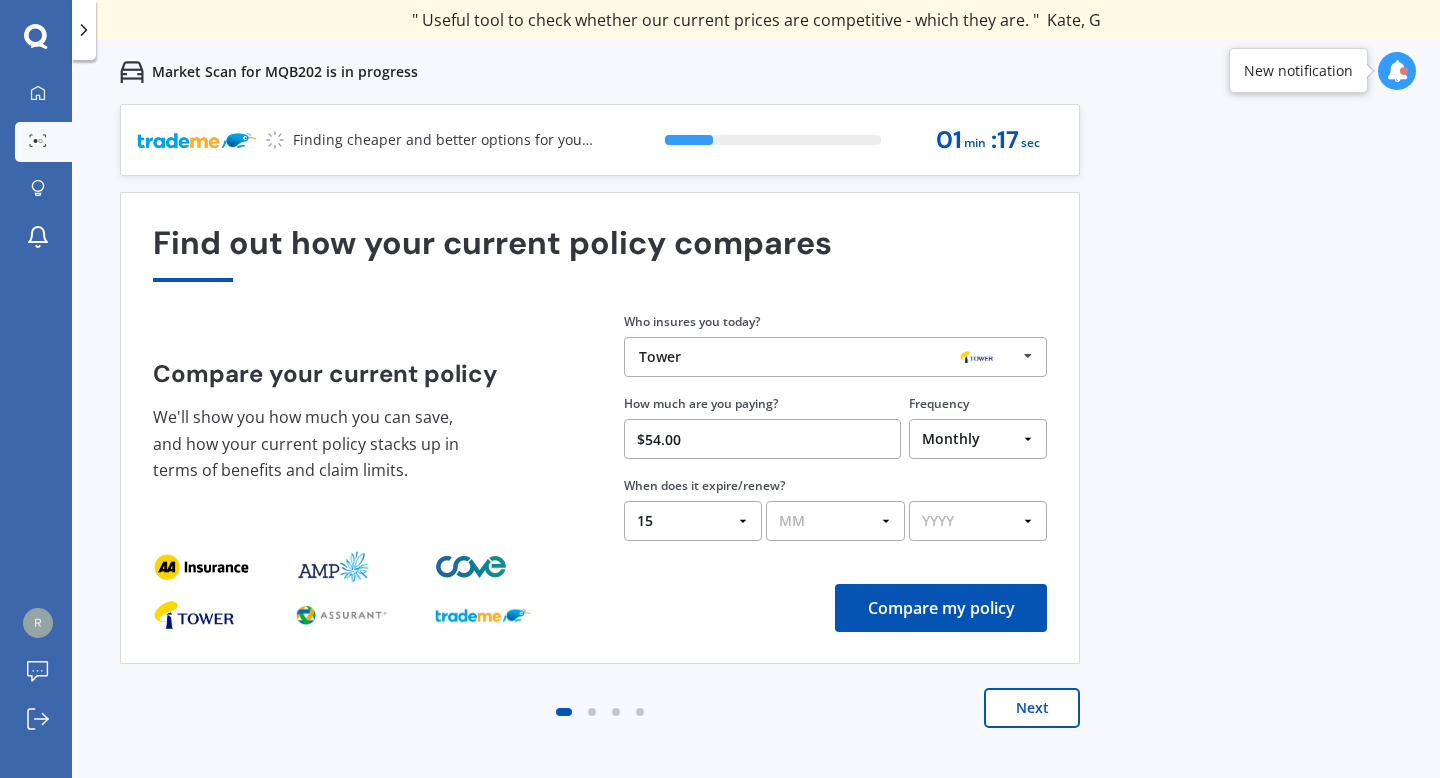 select on "07" 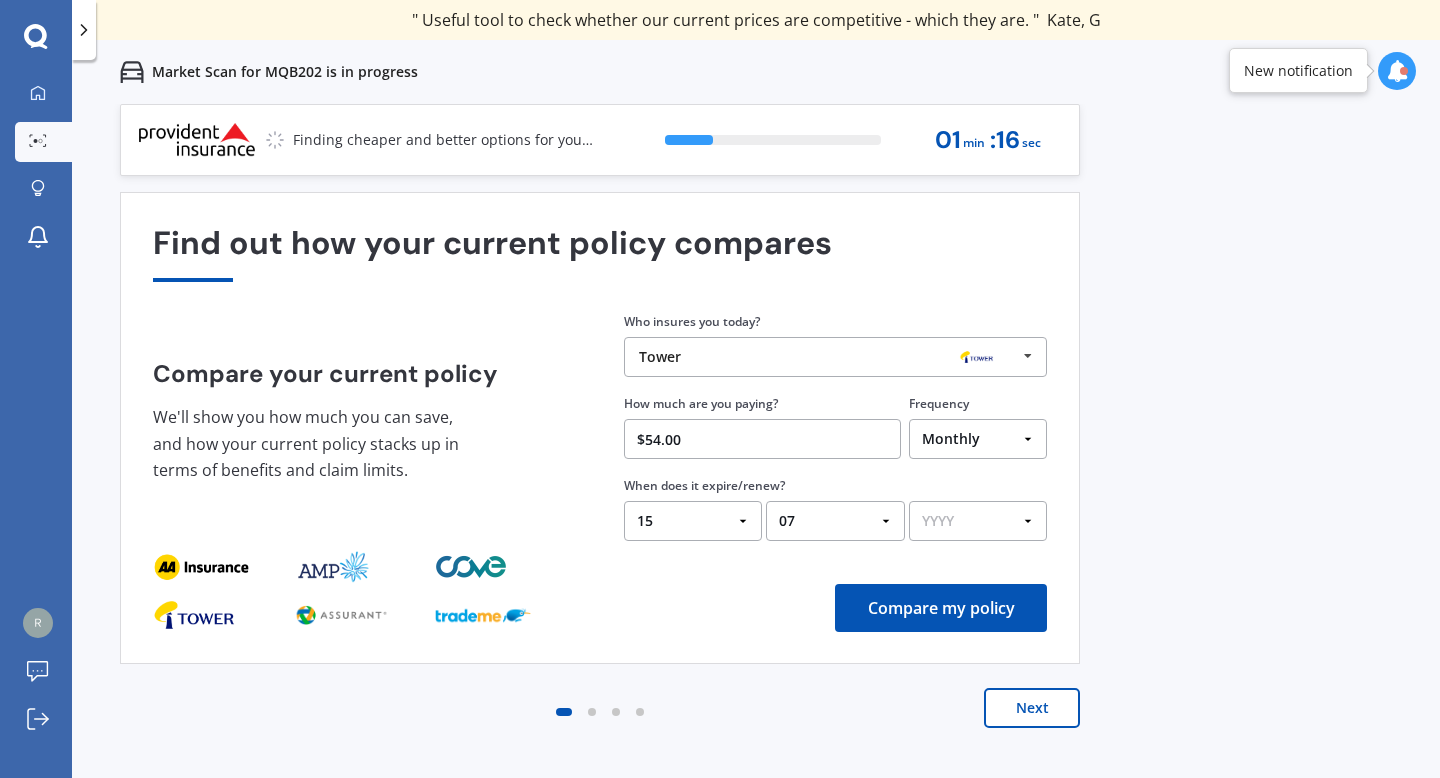 click on "YYYY 2026 2025 2024" at bounding box center (978, 521) 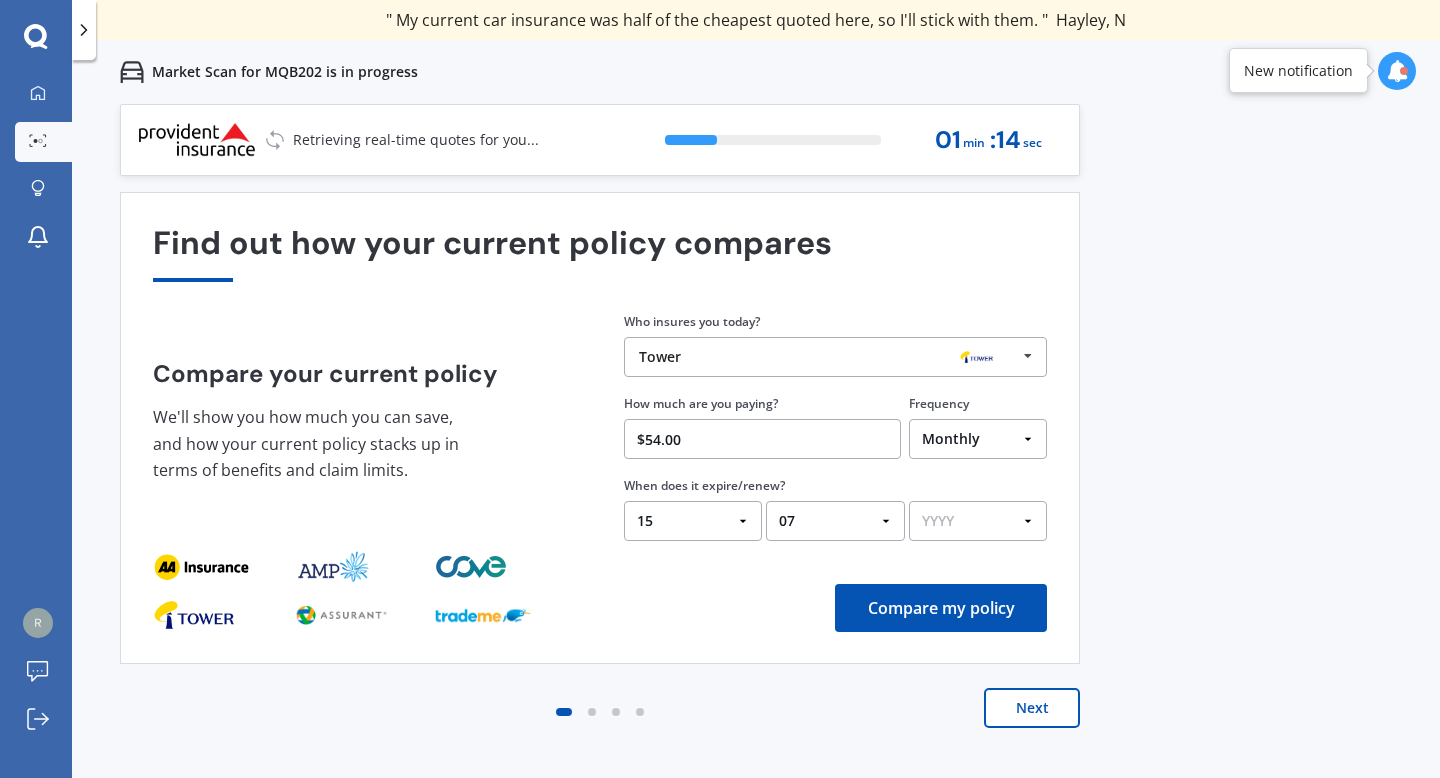 select on "2026" 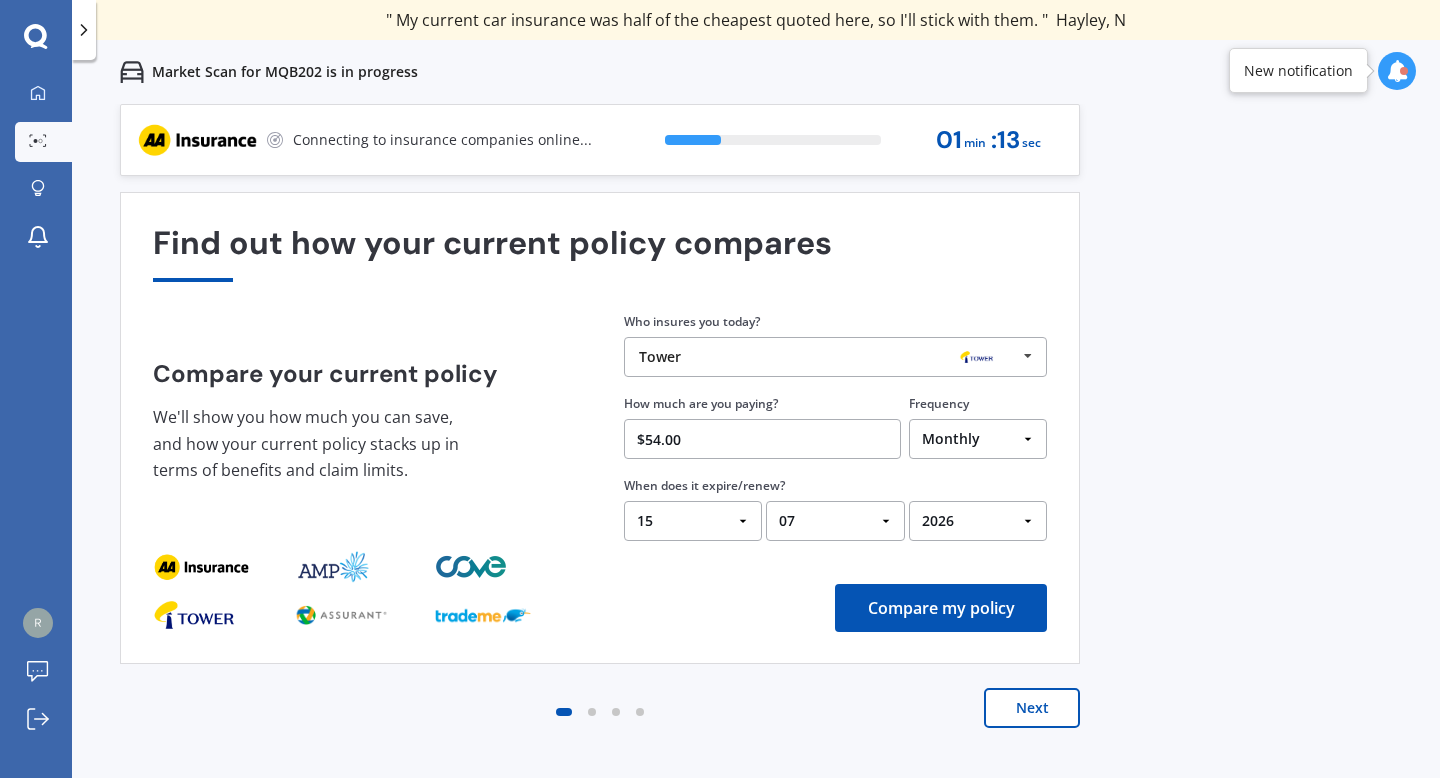 click on "Previous 60,000+ Kiwis have signed up to shop and save on insurance with us " Helpful tool, just that my current insurance is cheaper. " [FIRST], [LAST] " I have already recommended Quashed to many family and friends. This is fantastic. Thank you. " [FIRST], [LAST] " A very useful tool and is easy to use. Highly recommended! " [FIRST], [LAST] " Useful tool to check whether our current prices are competitive - which they are. " [FIRST], [LAST] " My current car insurance was half of the cheapest quoted here, so I'll stick with them. " [FIRST], [LAST] " Gave exactly the same results. " [FIRST], [LAST] " It's pretty accurate. Good service. " [FIRST], [LAST] " That was very helpful as it provided all the details required to make the necessary decision. " [FIRST], [LAST] " I've already recommended to a number of people. " [FIRST], [LAST] " Good to know my existing cover is so good! " [FIRST], [LAST] " Excellent site! I saved $300 off my existing policy. " [FIRST], [LAST] " Great stuff team! first time using it, and it was very clear and concise. " [FIRST], [LAST]   Next 26 % 01 min :  13 sec" at bounding box center [756, 463] 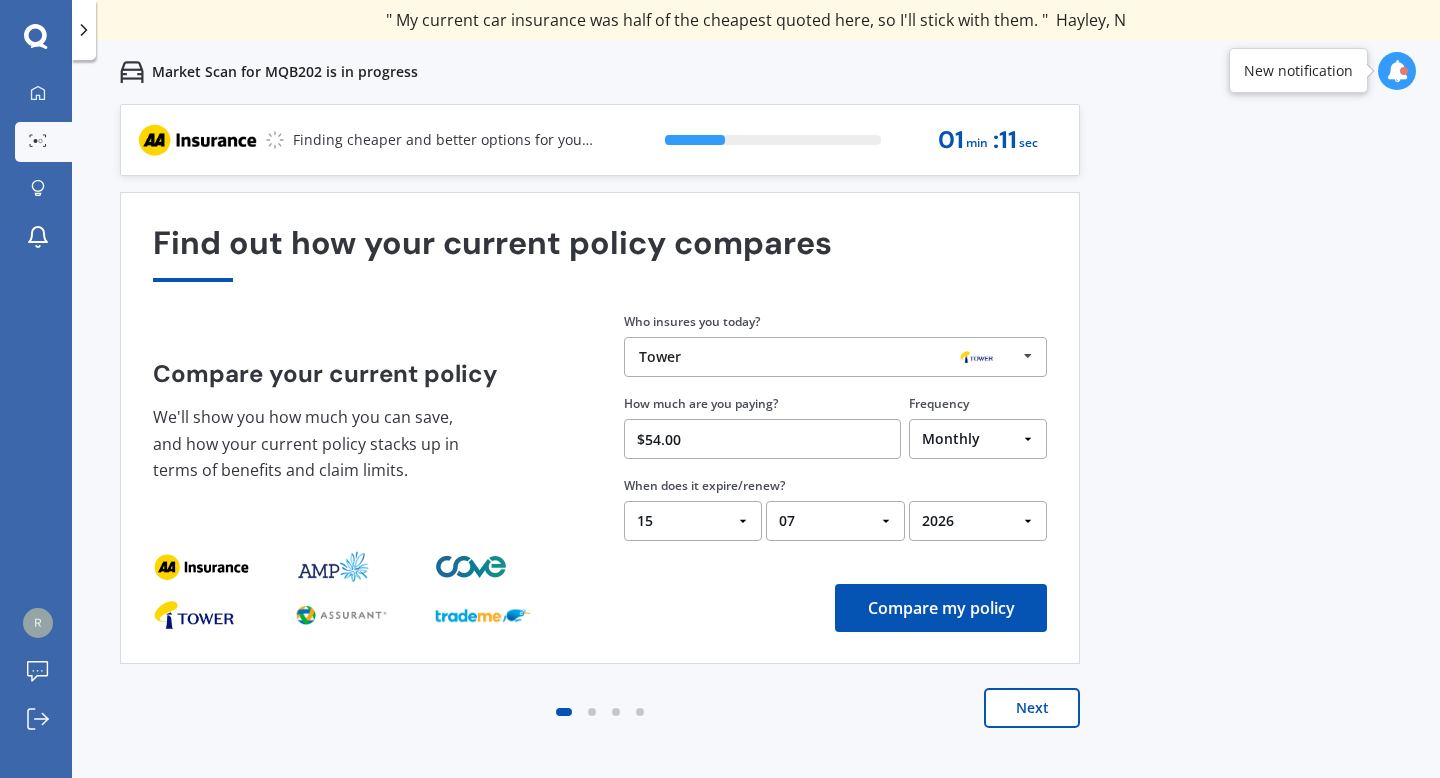 click on "Compare my policy" at bounding box center (941, 608) 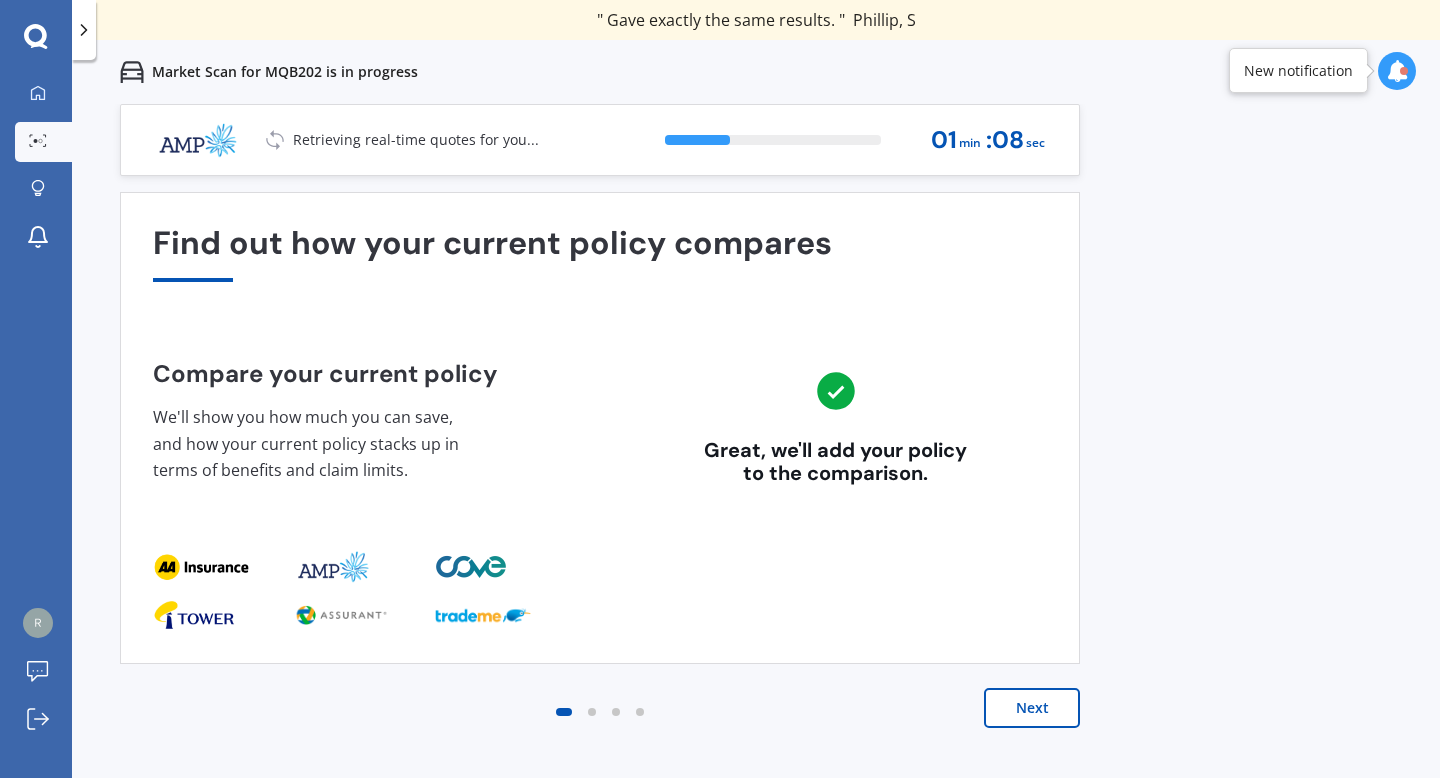 click on "Next" at bounding box center (1032, 708) 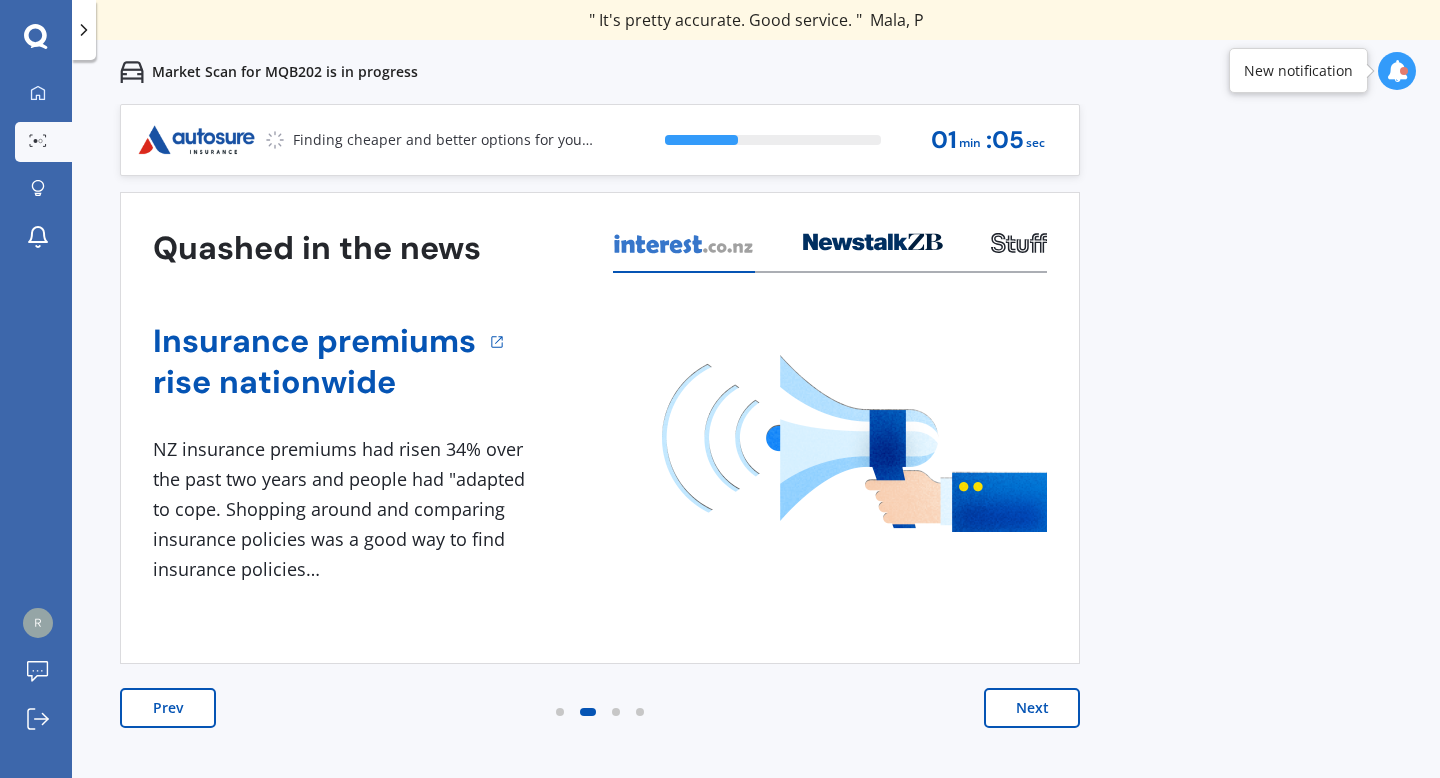 click on "Next" at bounding box center [1032, 708] 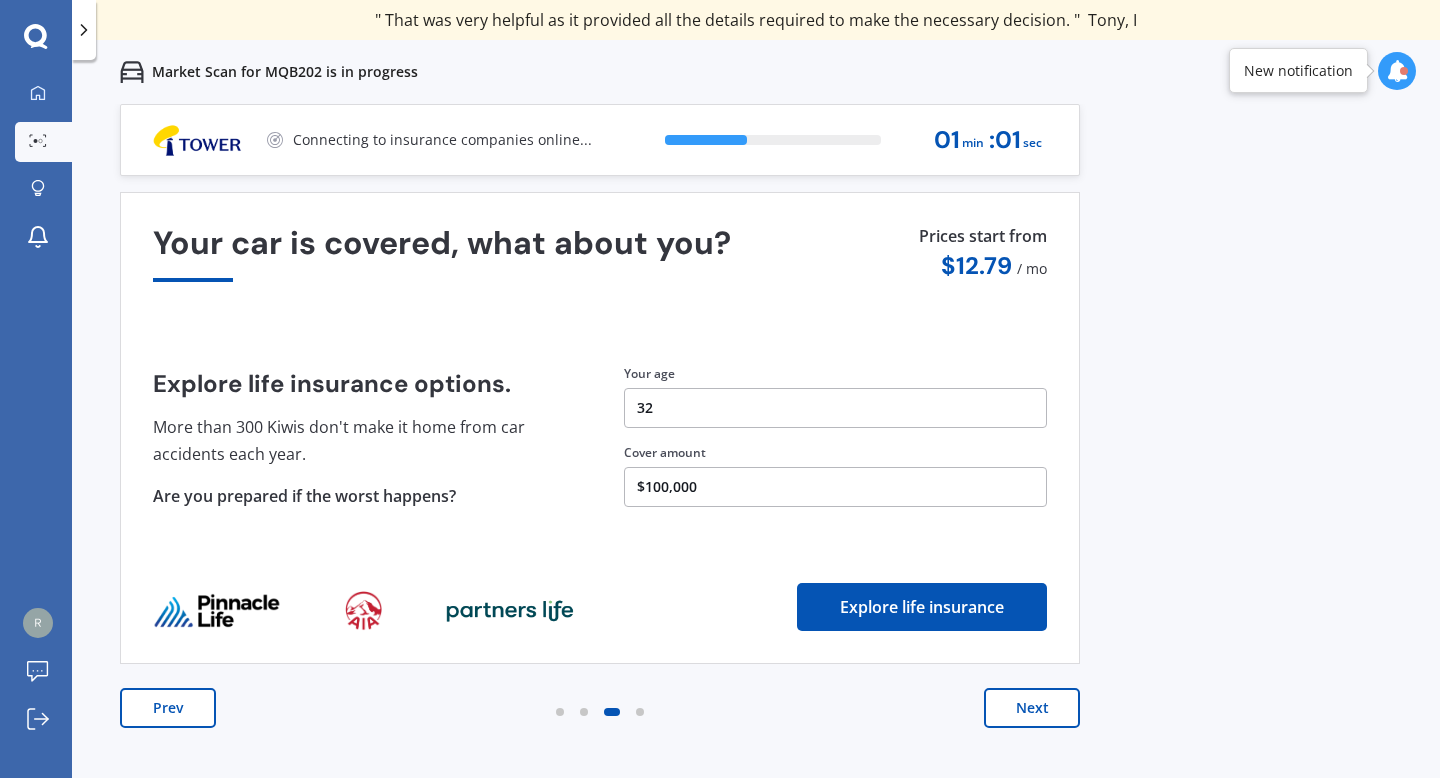 click on "Next" at bounding box center [1032, 708] 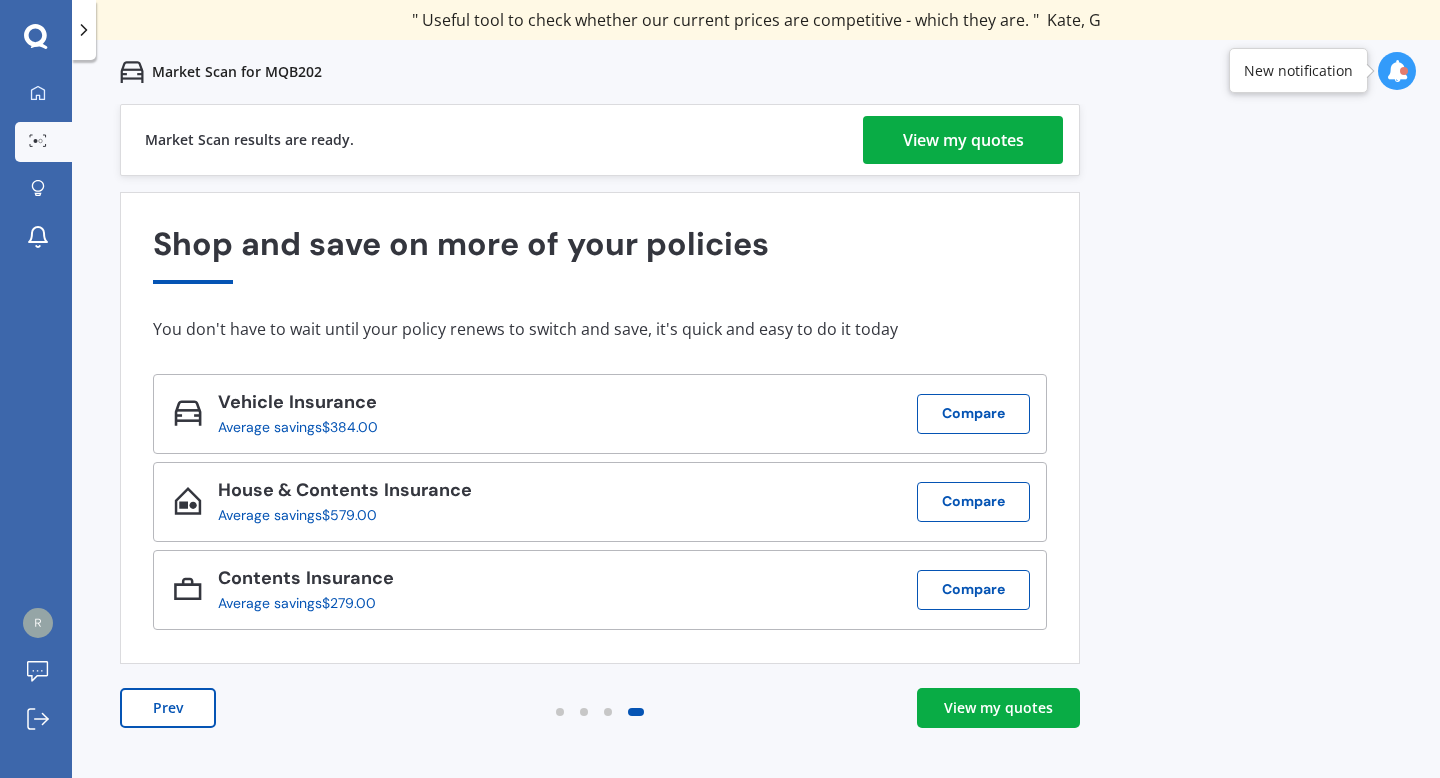 click on "View my quotes" at bounding box center (998, 708) 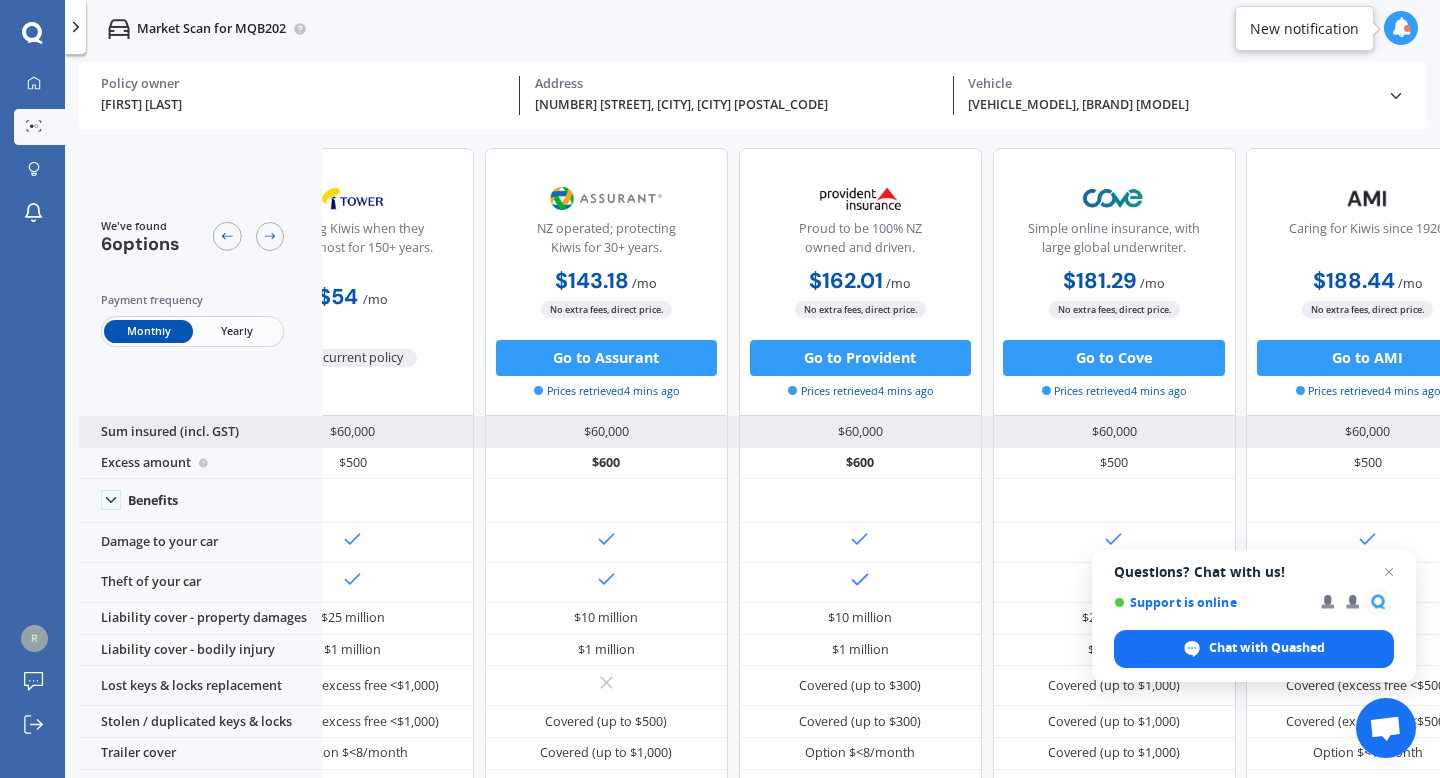 scroll, scrollTop: 0, scrollLeft: 0, axis: both 